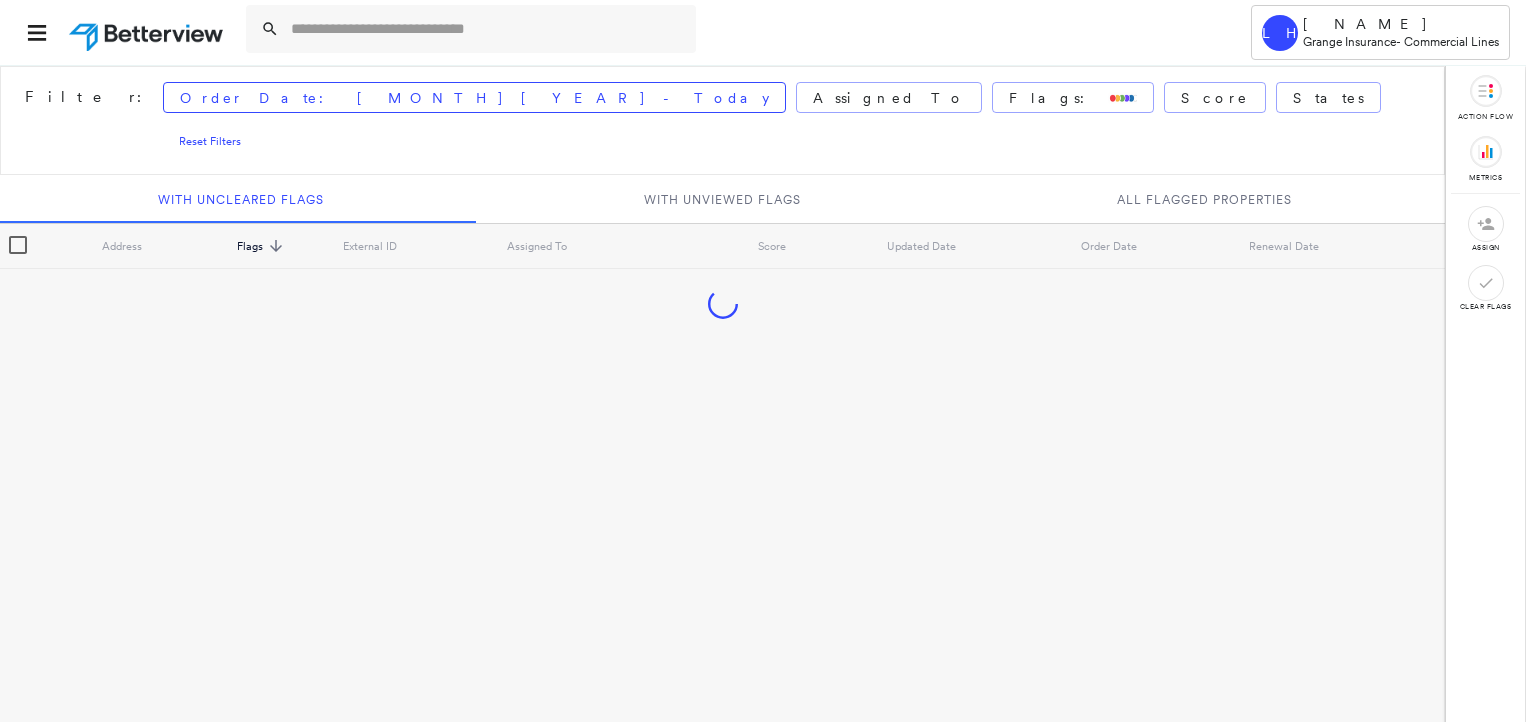 scroll, scrollTop: 0, scrollLeft: 0, axis: both 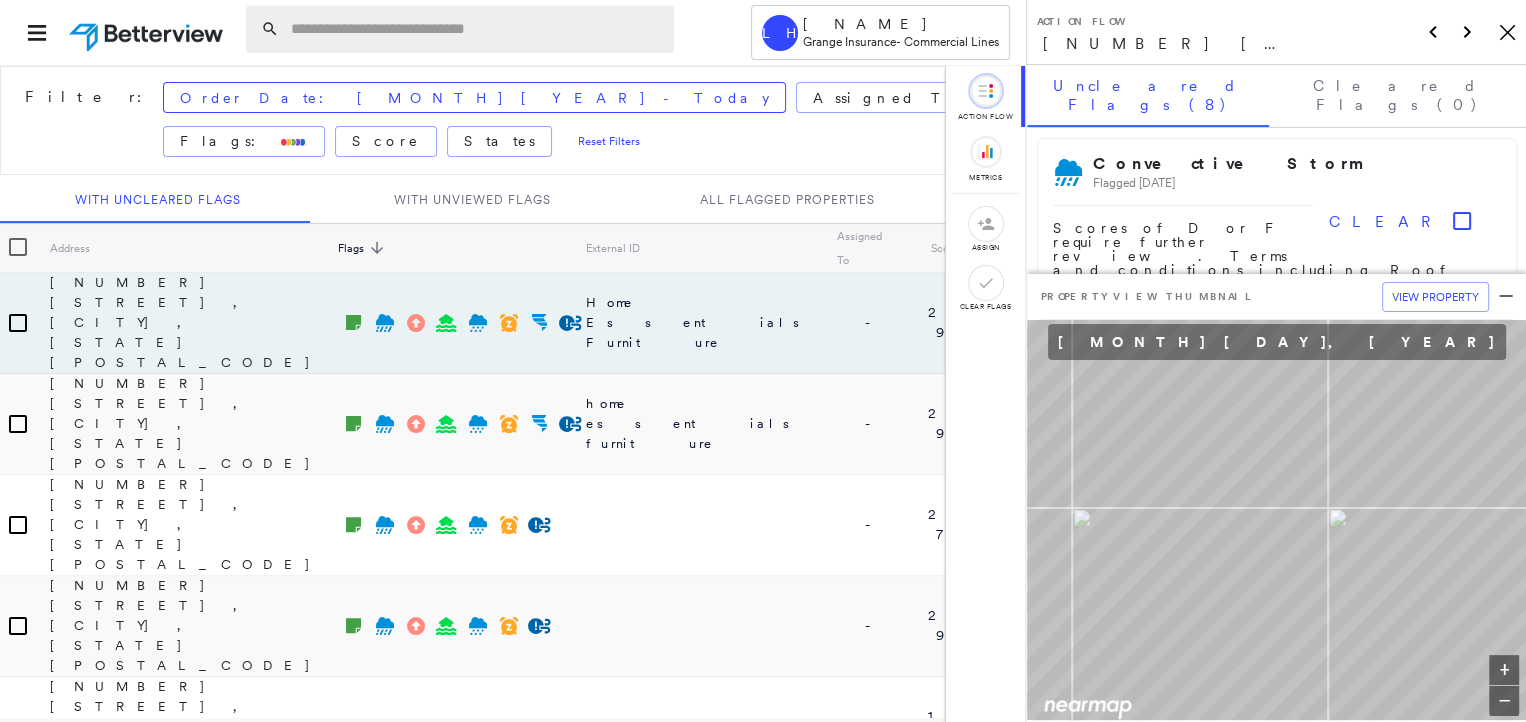 click at bounding box center (476, 29) 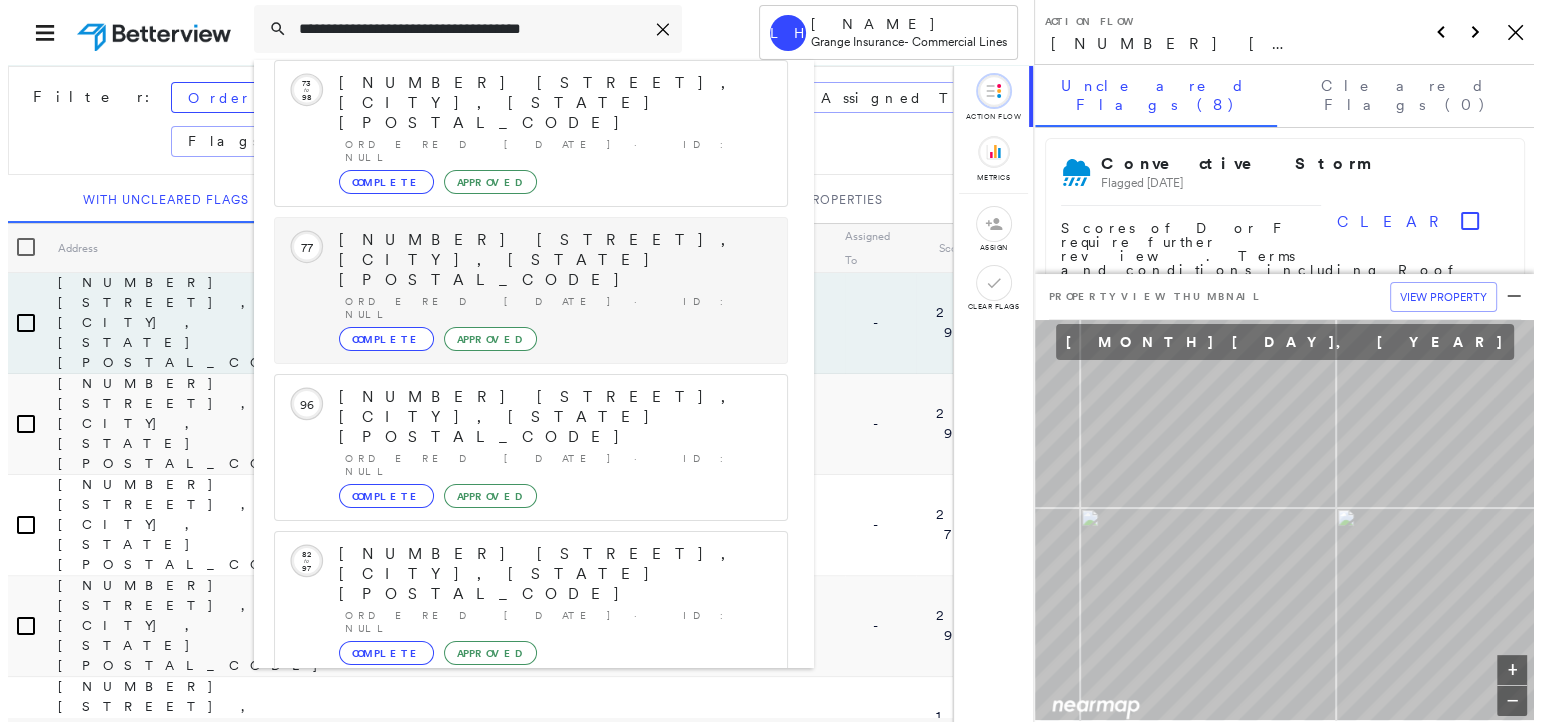 scroll, scrollTop: 252, scrollLeft: 0, axis: vertical 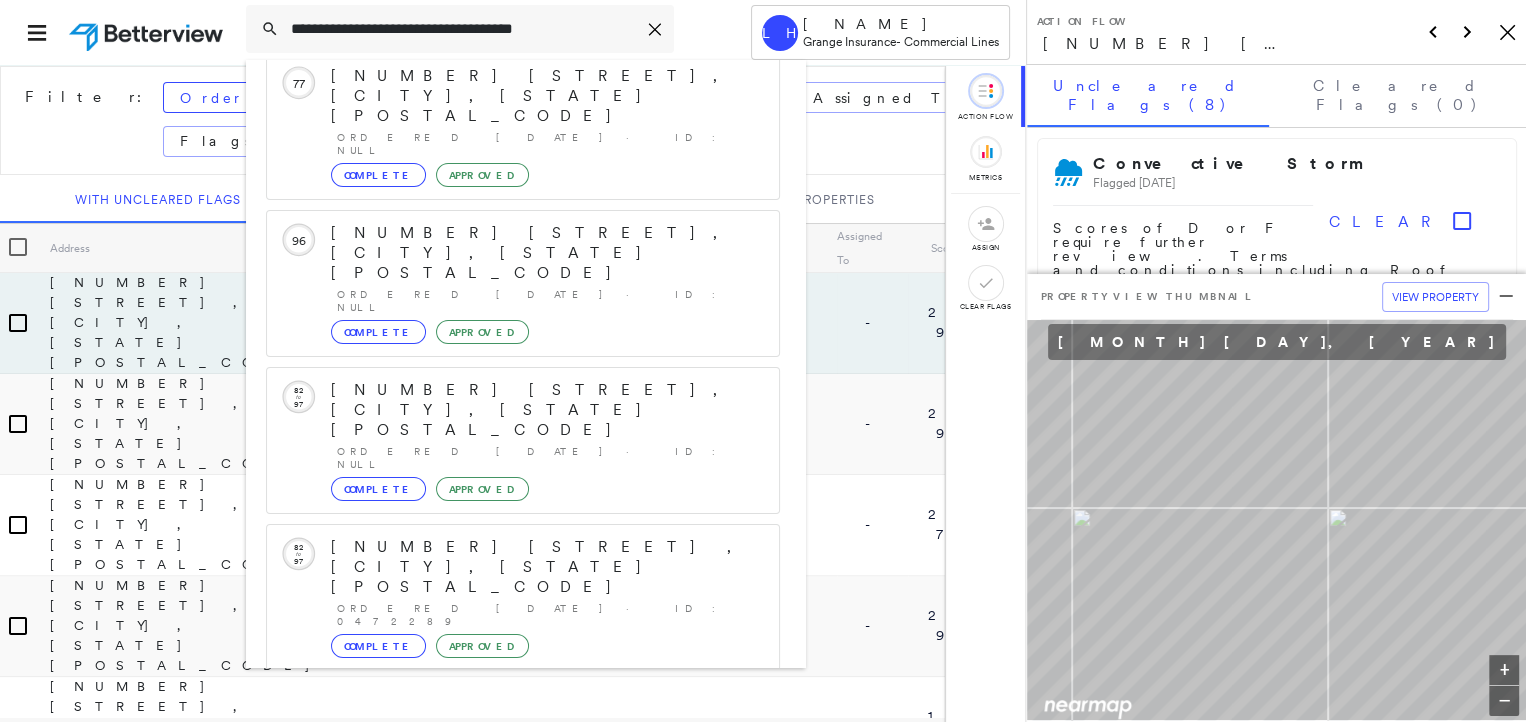 type on "**********" 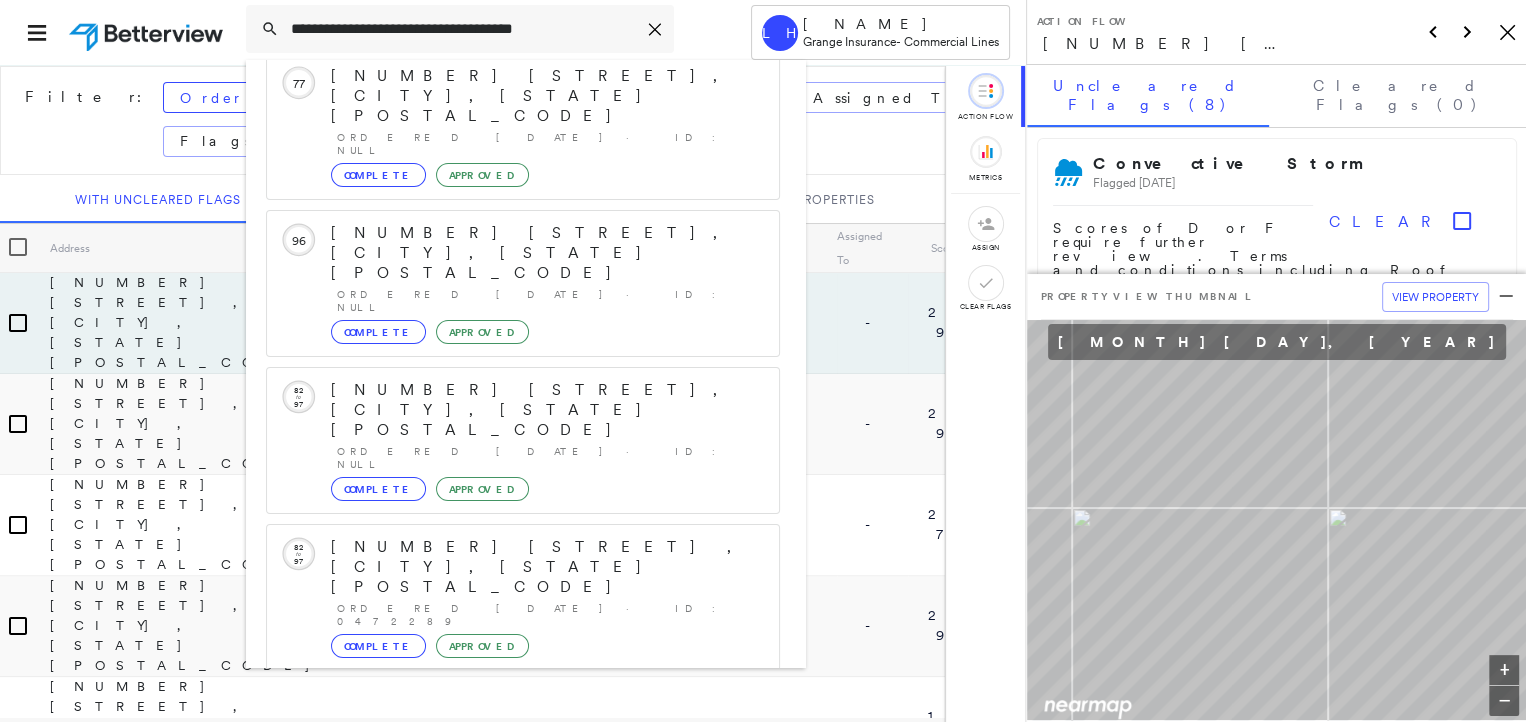 click 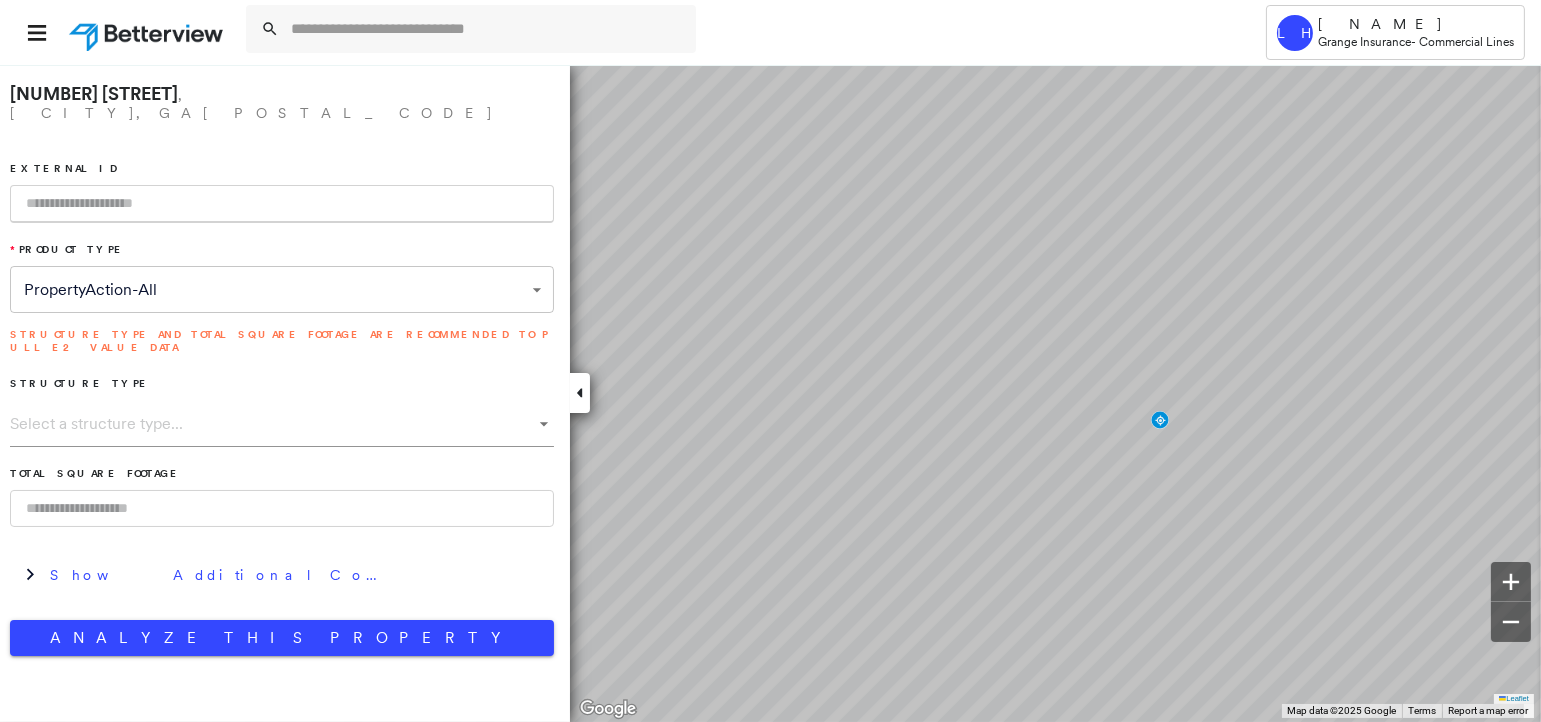 click at bounding box center [282, 204] 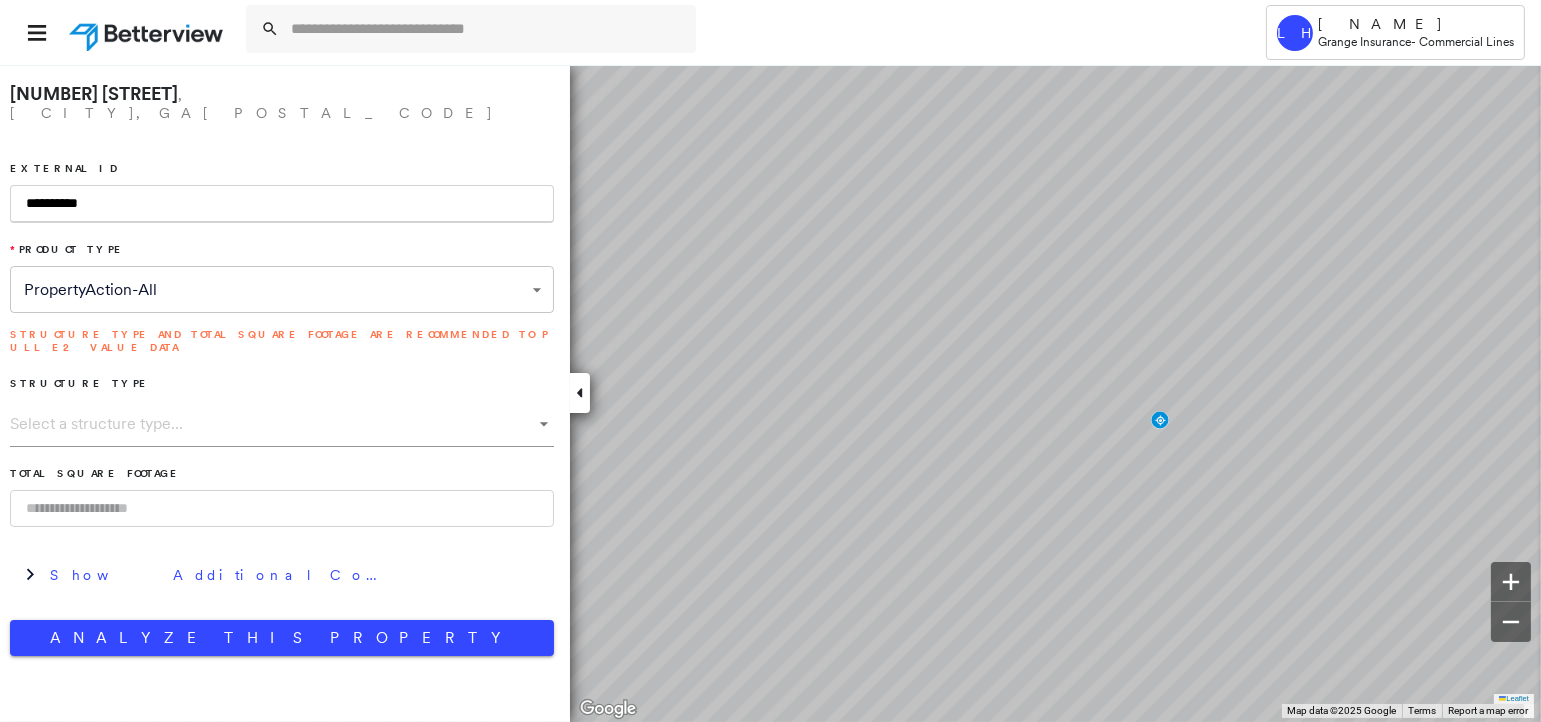 type on "**********" 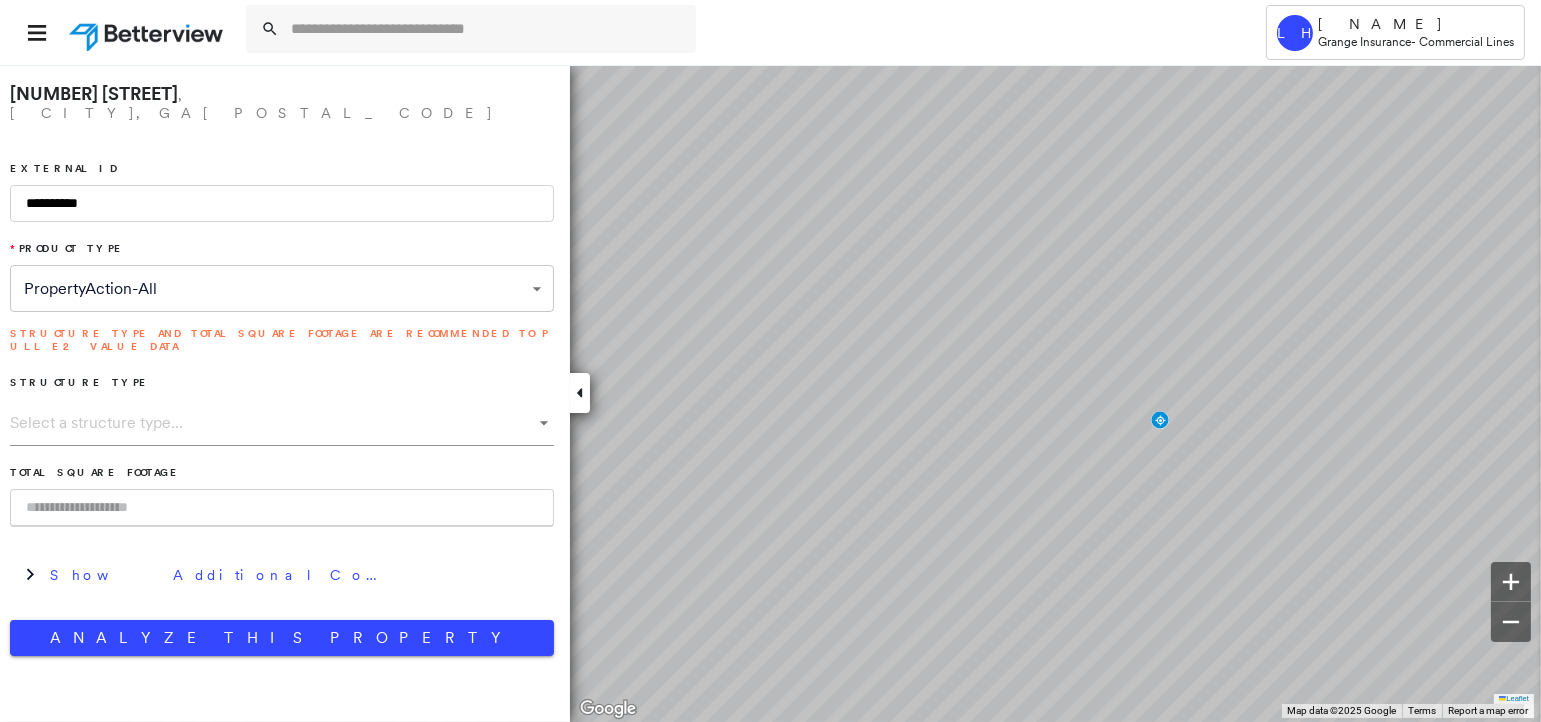 click on "**********" at bounding box center (770, 361) 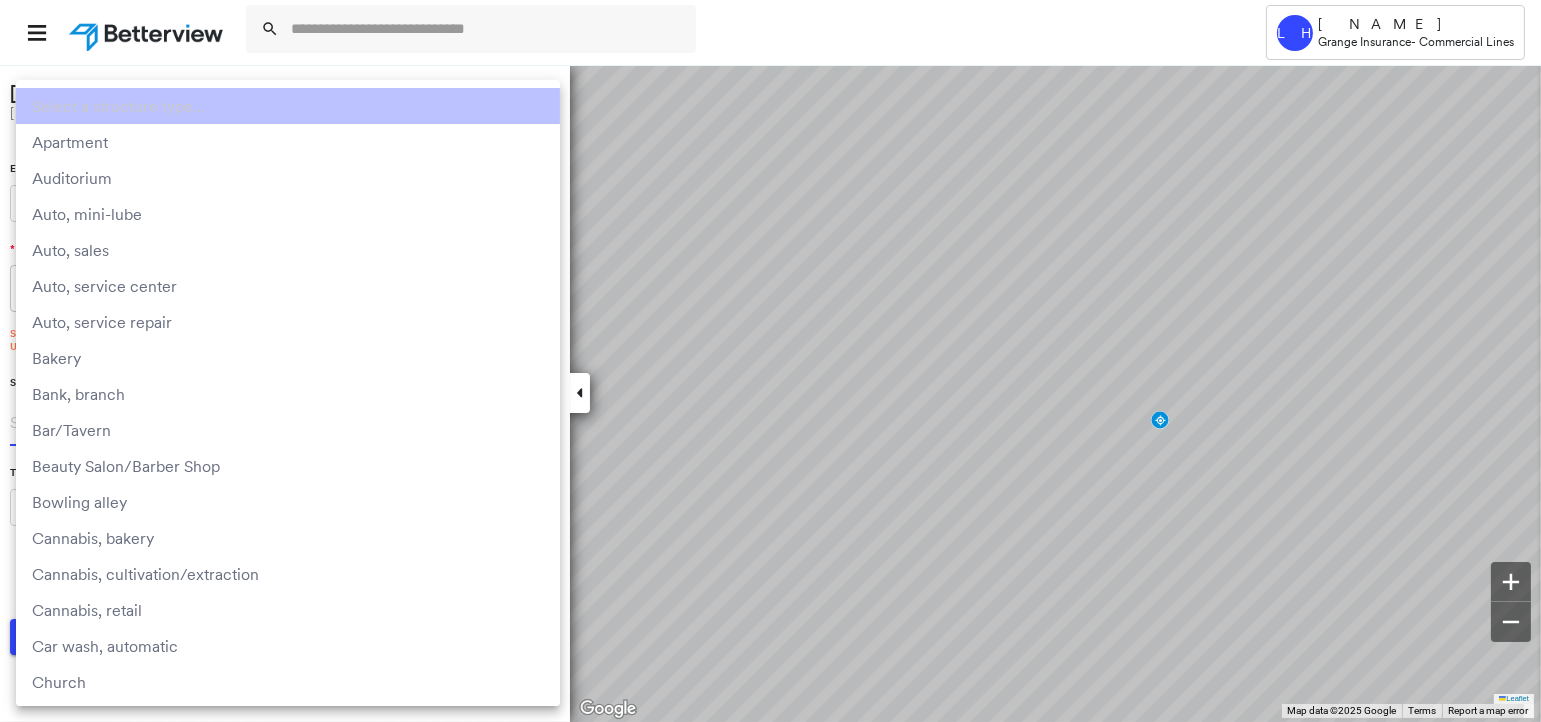 type 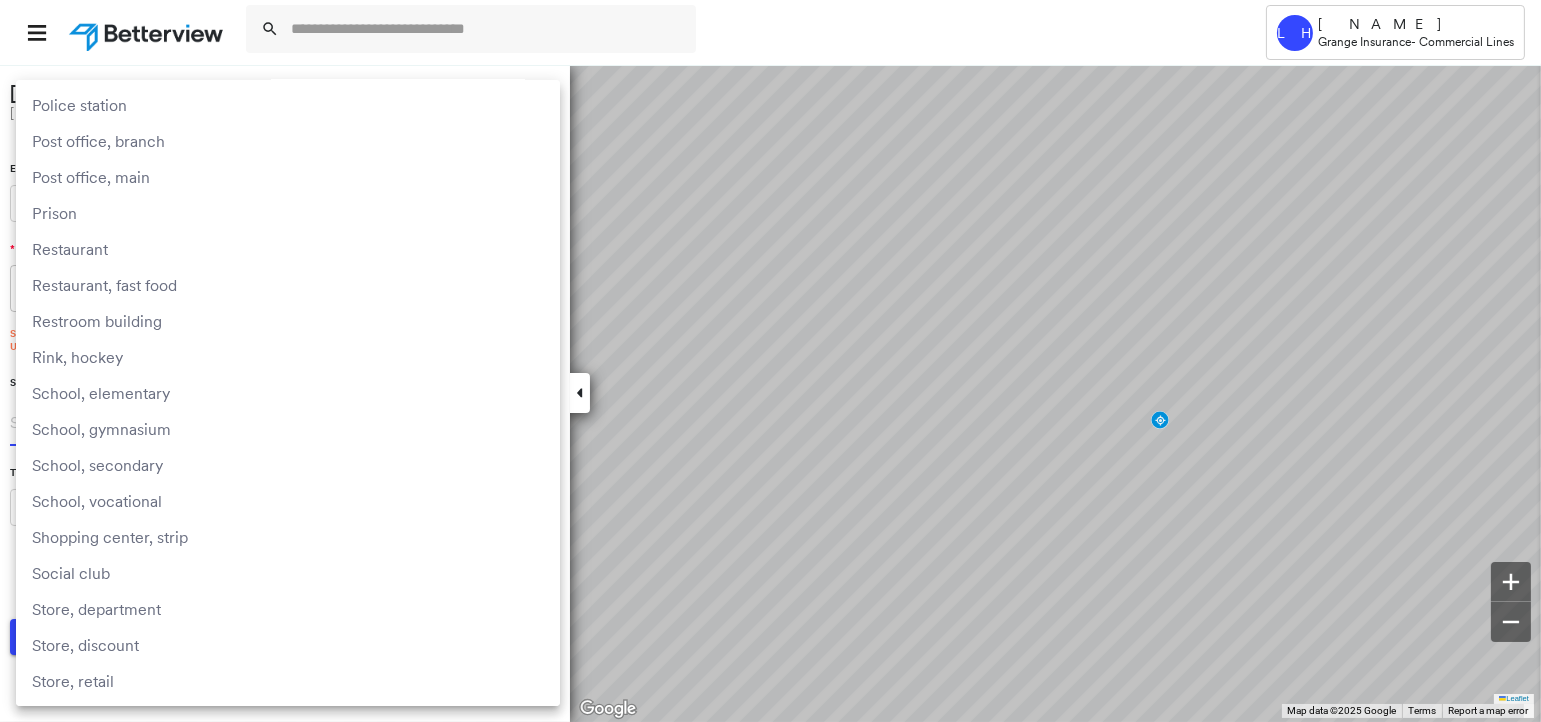 type 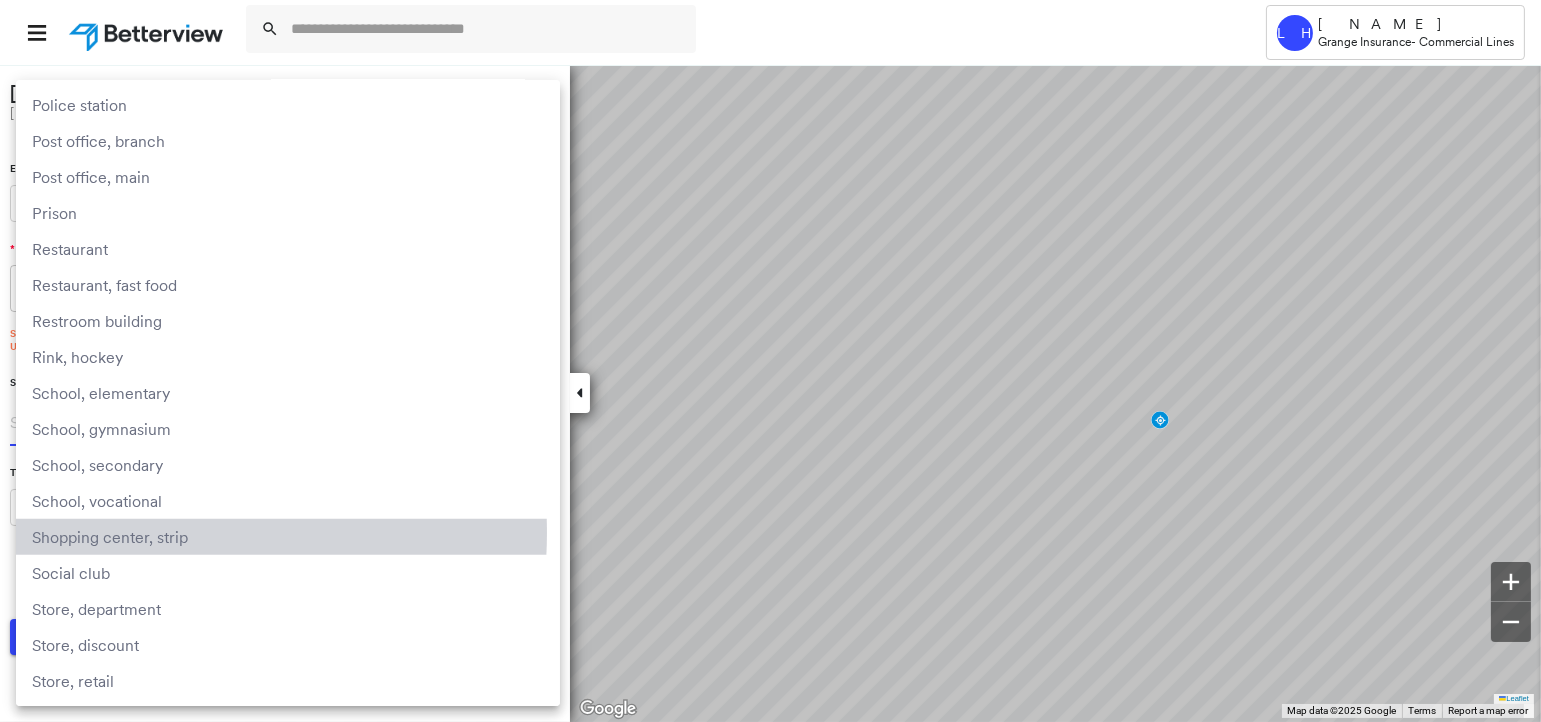 click on "Shopping center, strip" at bounding box center (288, 537) 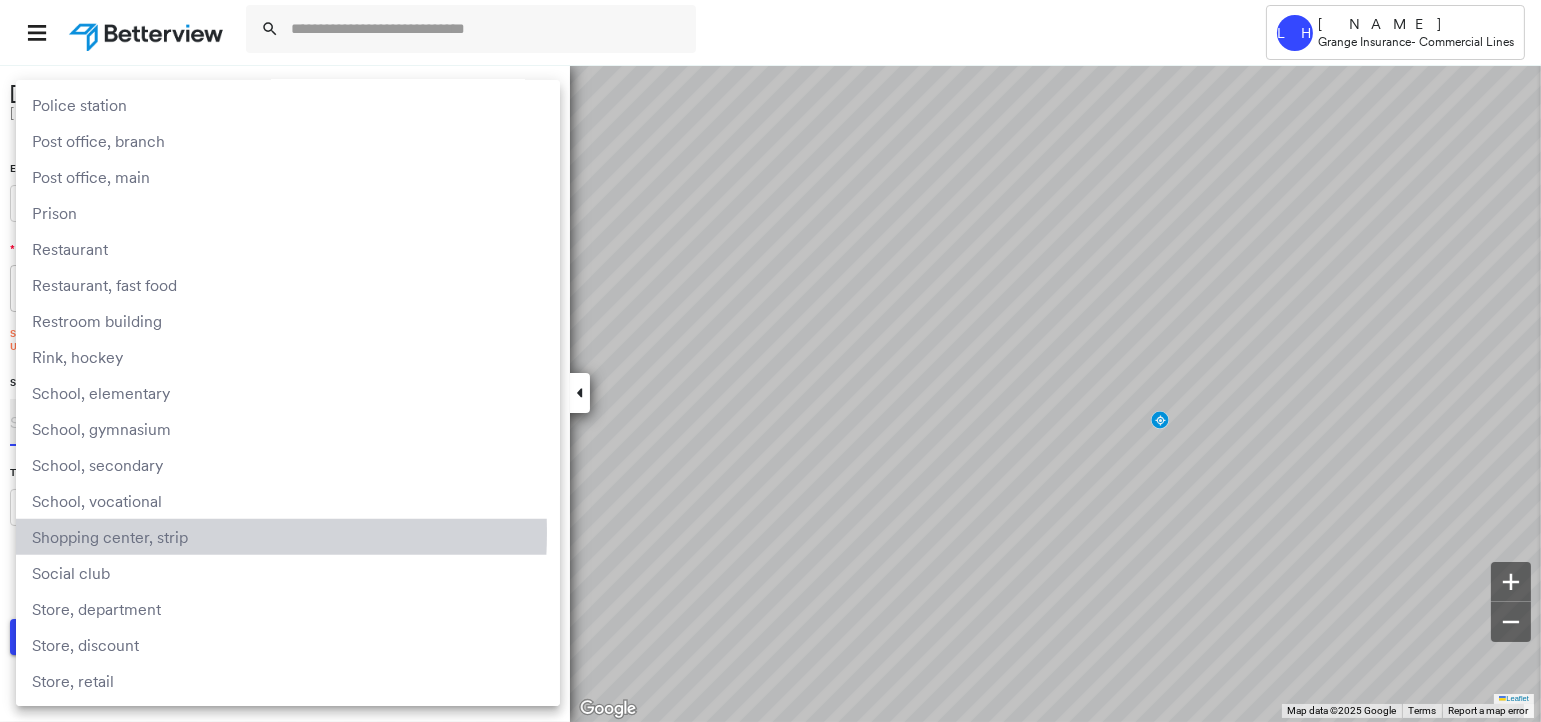 type on "**********" 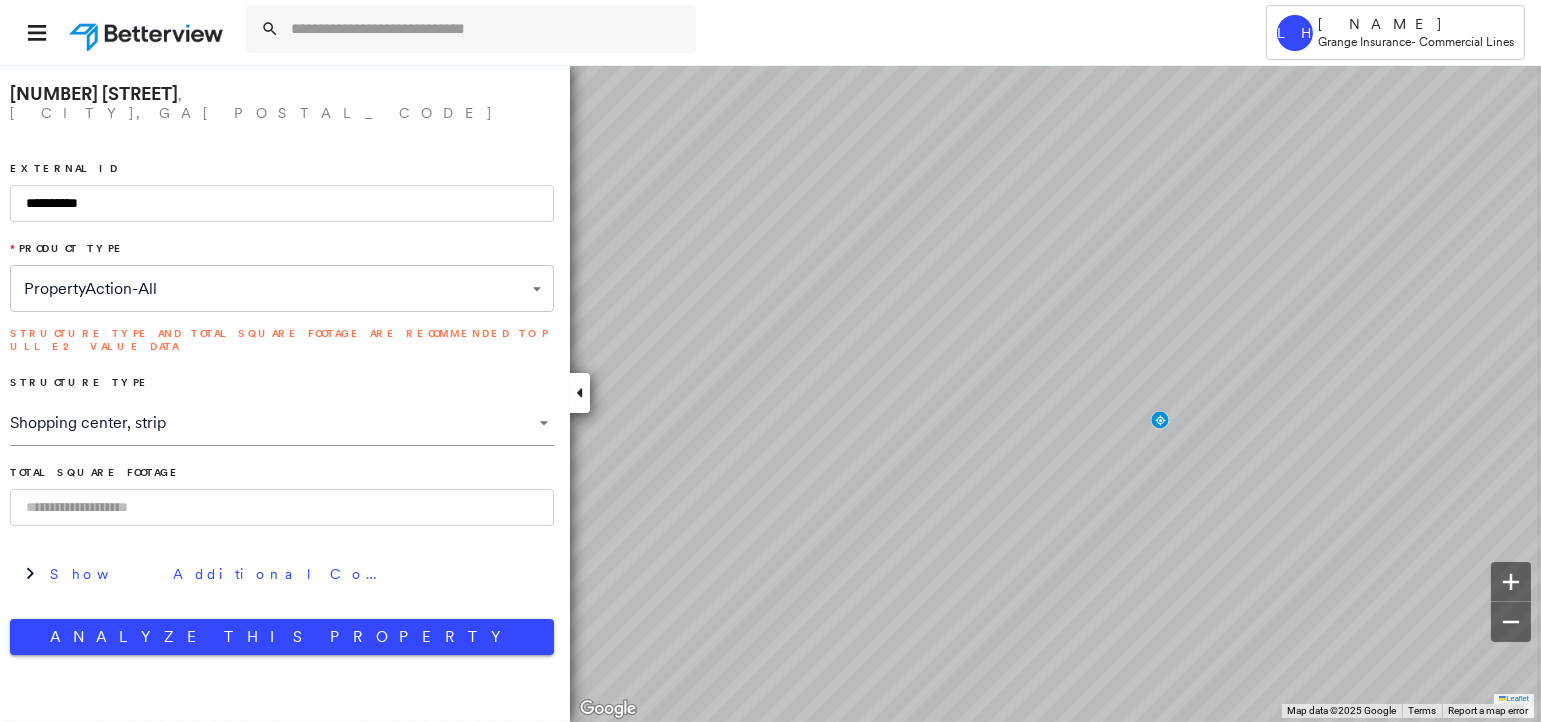click on "Total Square Footage" at bounding box center (282, 496) 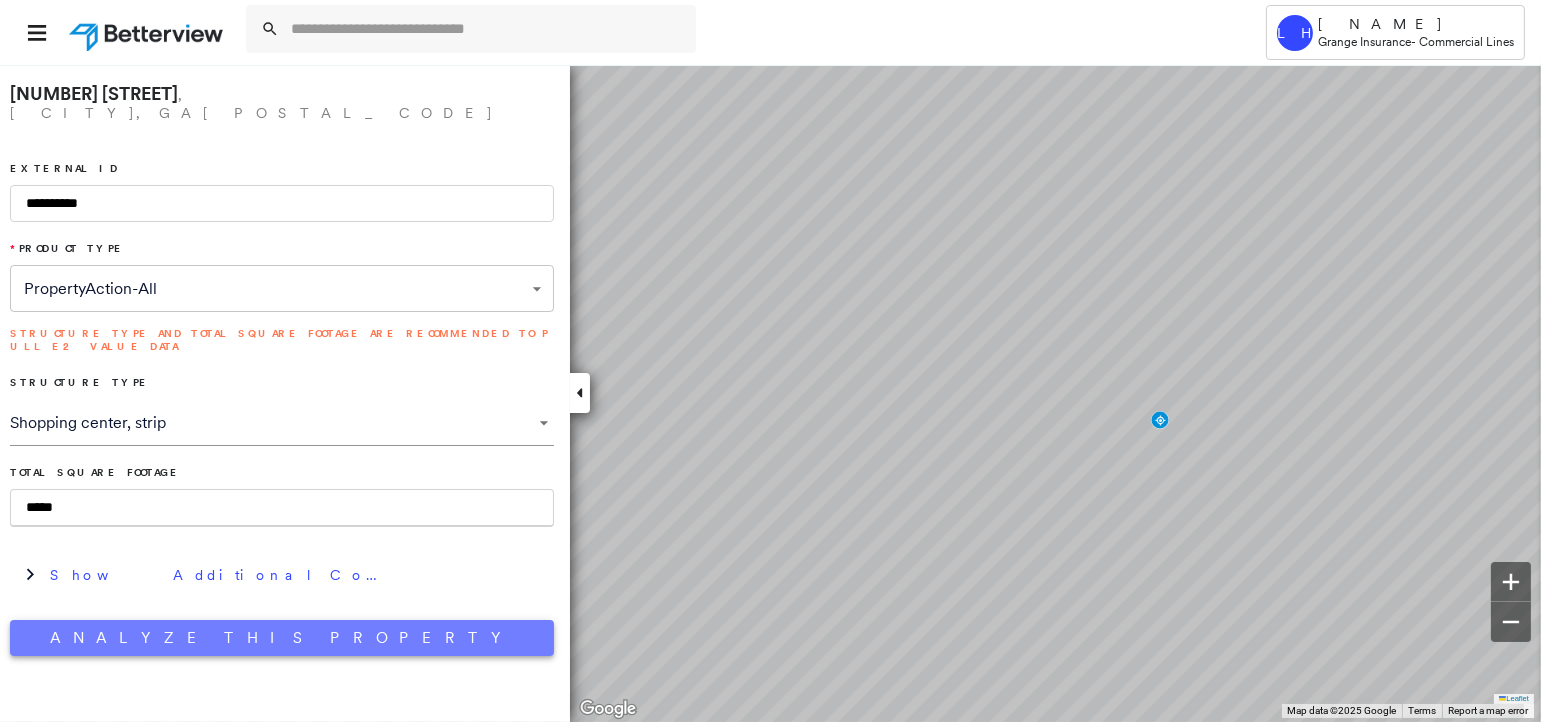 type on "*****" 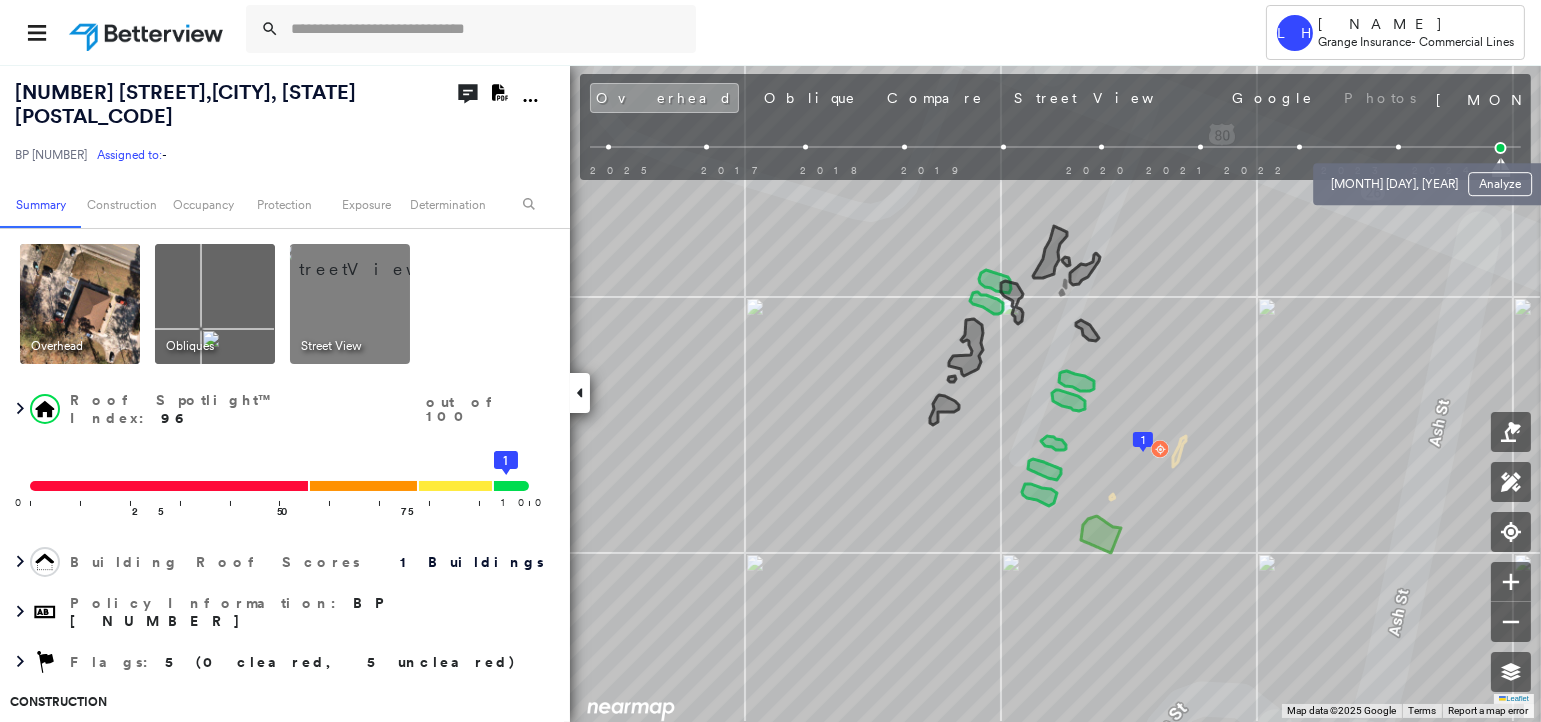 click at bounding box center (1398, 147) 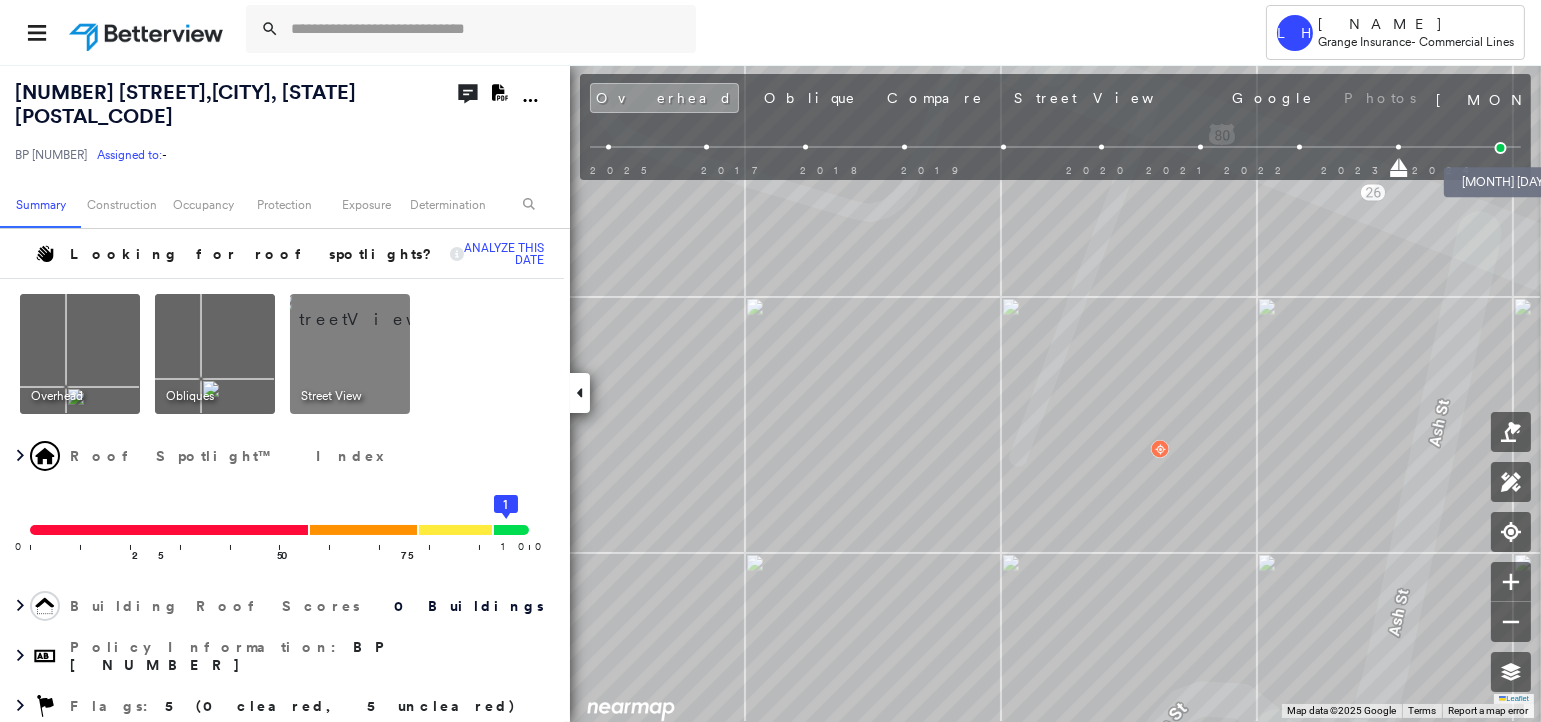 click at bounding box center (1501, 148) 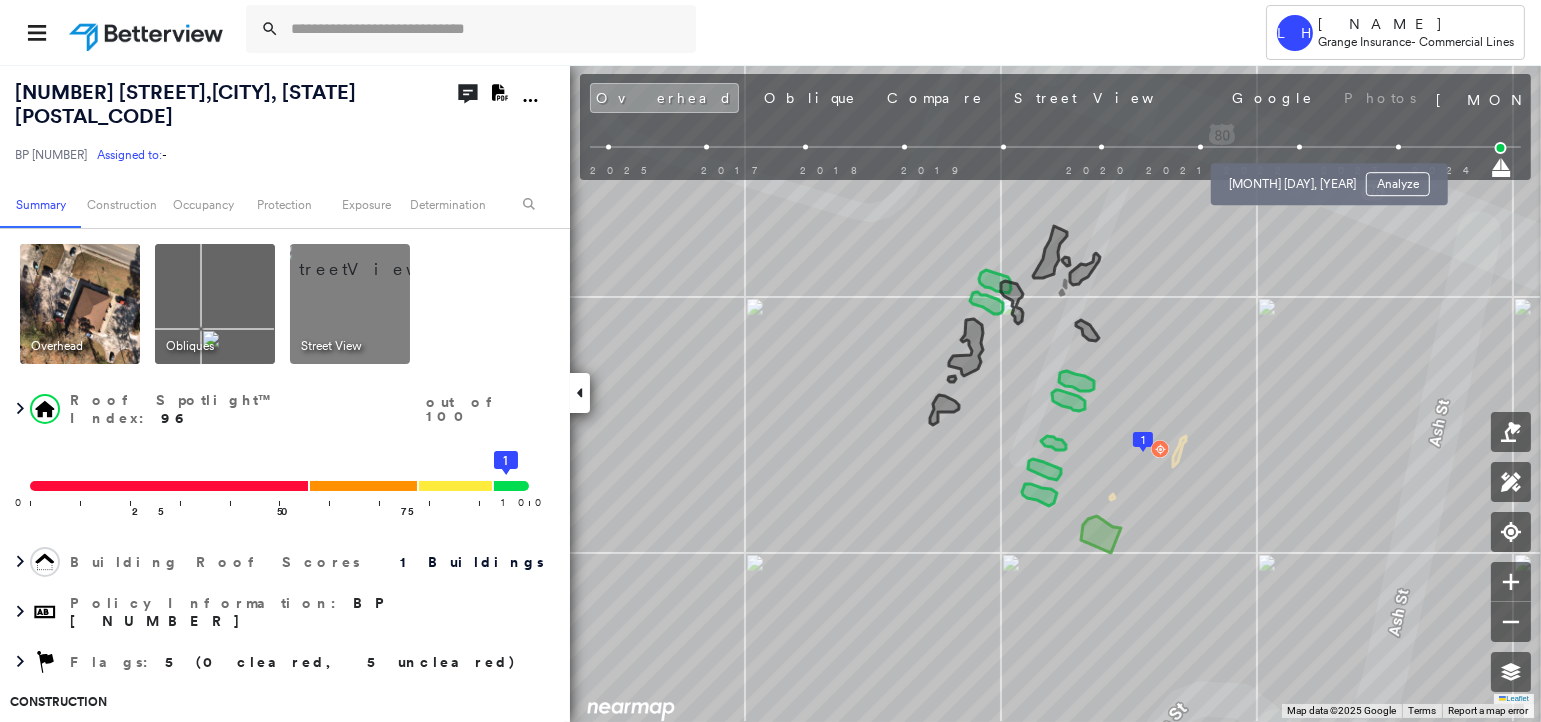 click on "[MONTH] [DAY], [YEAR] Analyze" at bounding box center (1329, 178) 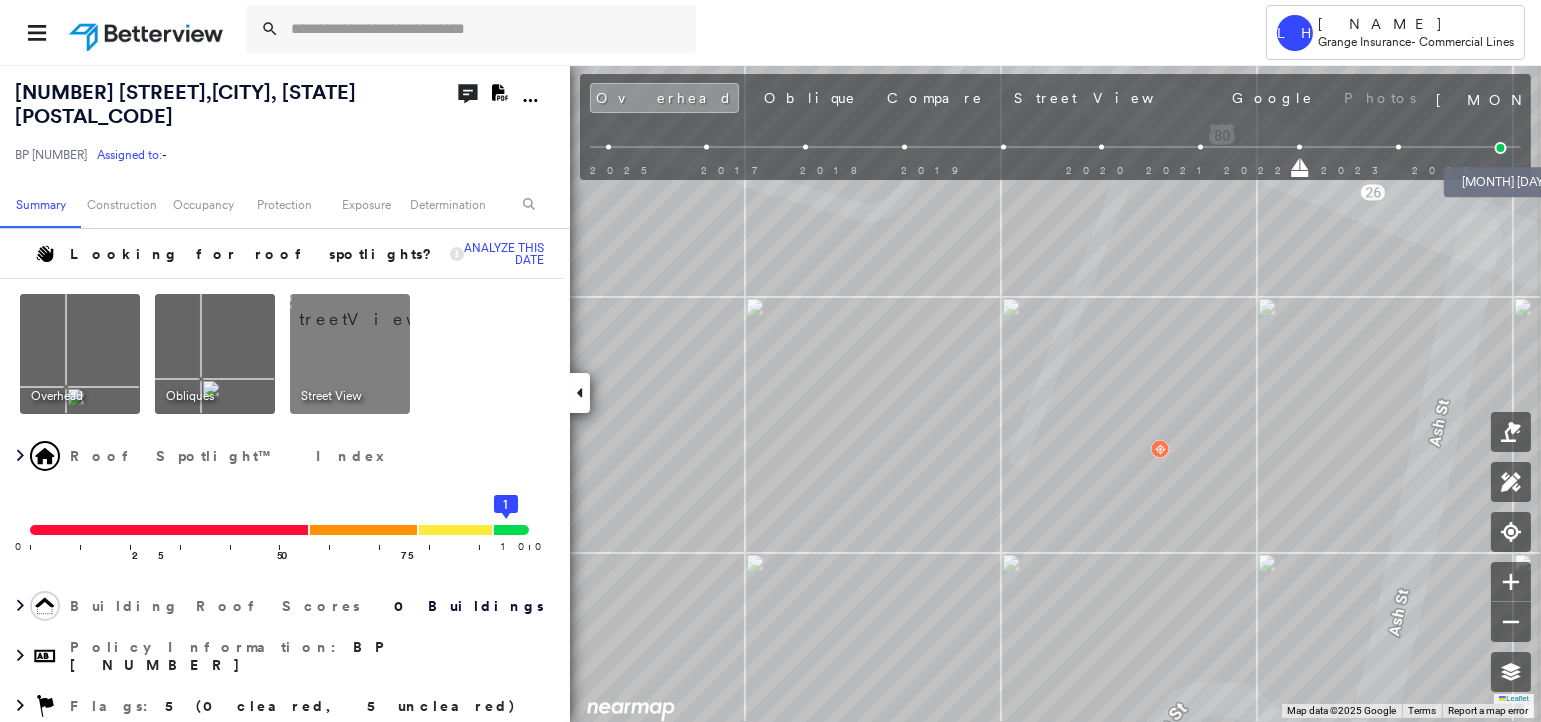 click at bounding box center [1501, 148] 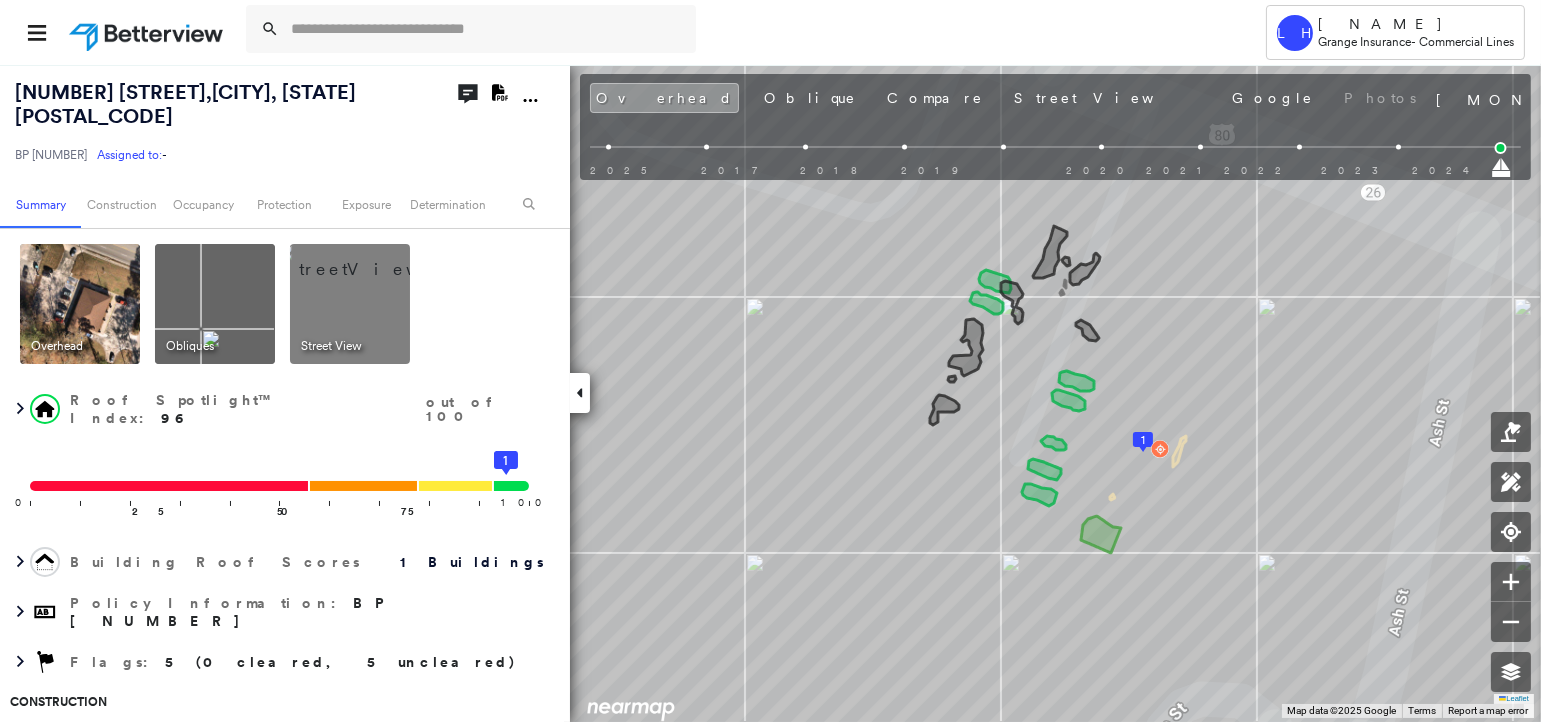 click at bounding box center (374, 259) 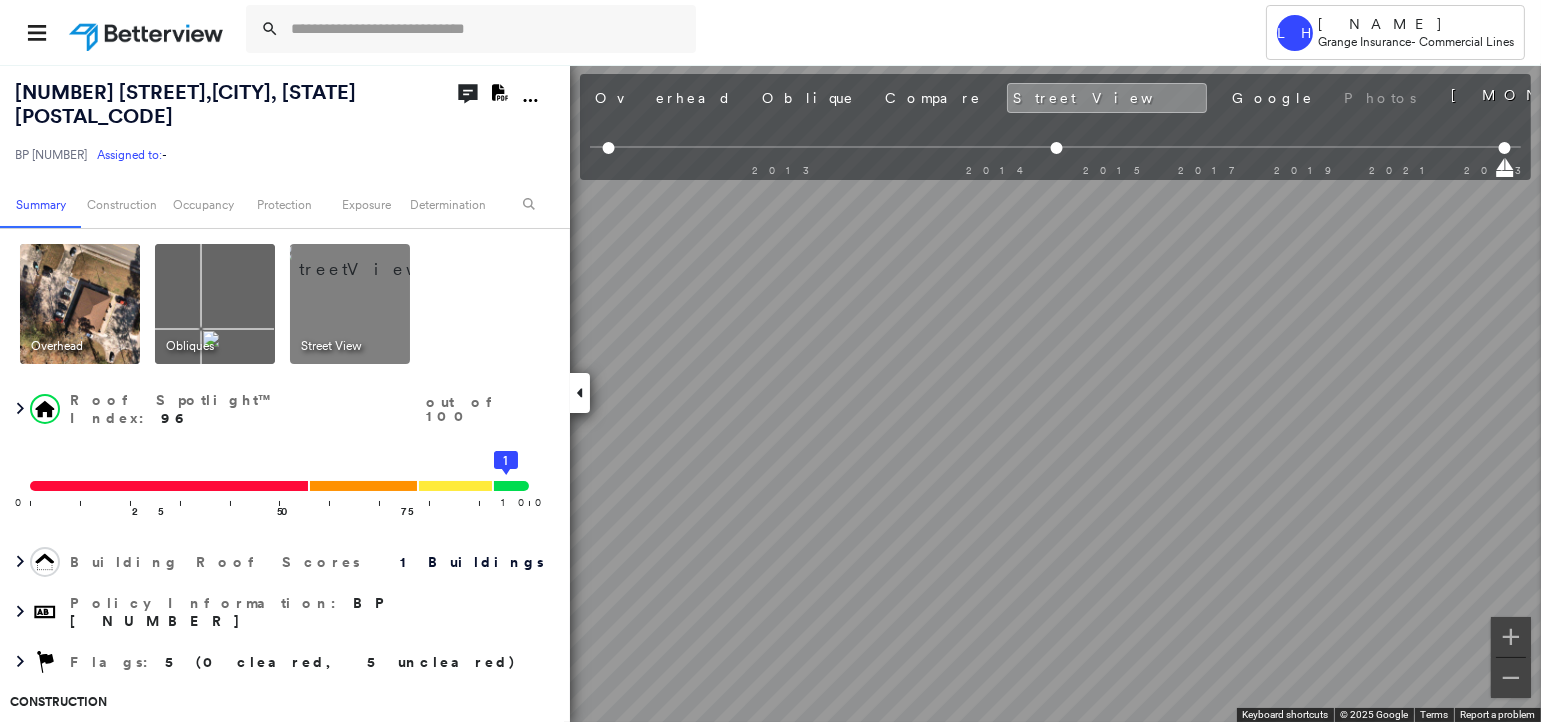 click at bounding box center (215, 304) 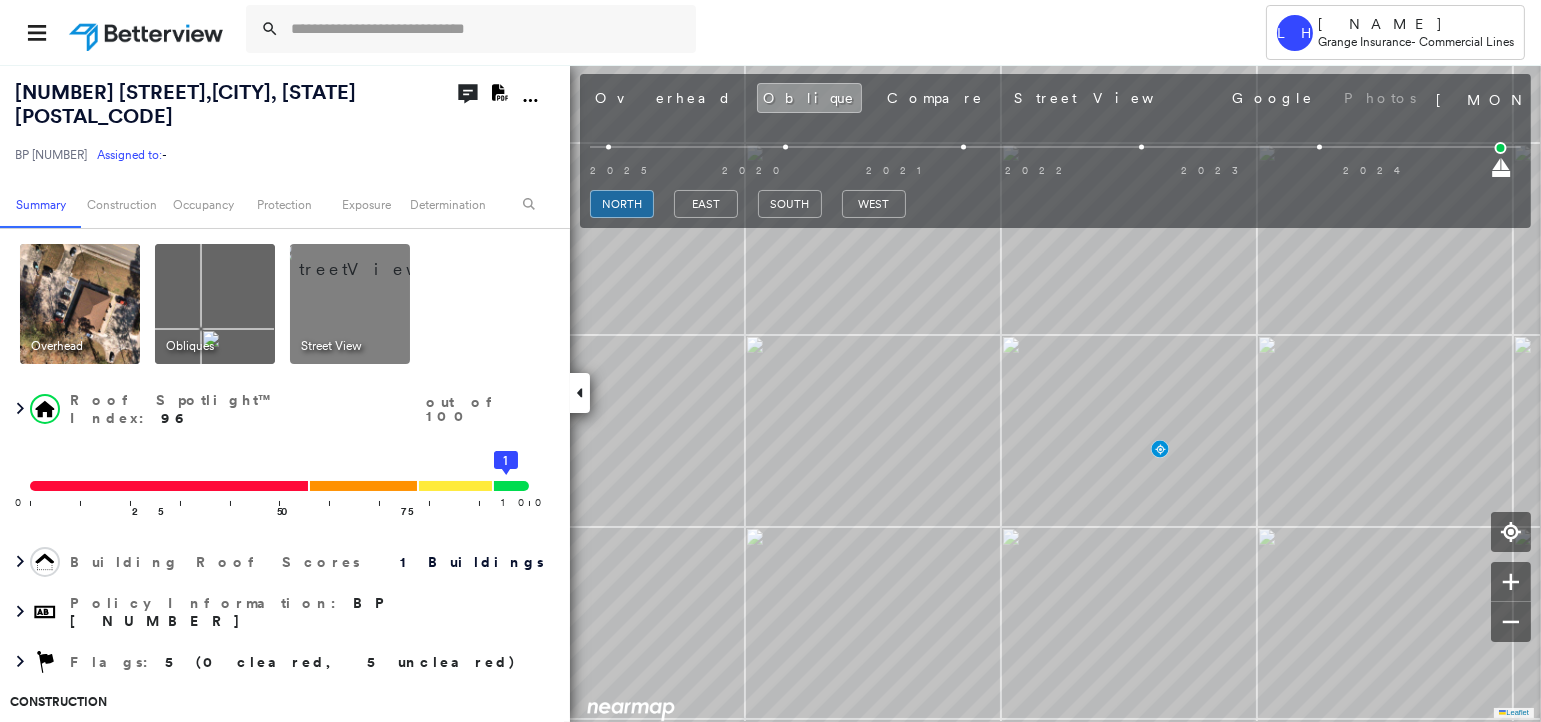 click at bounding box center (80, 304) 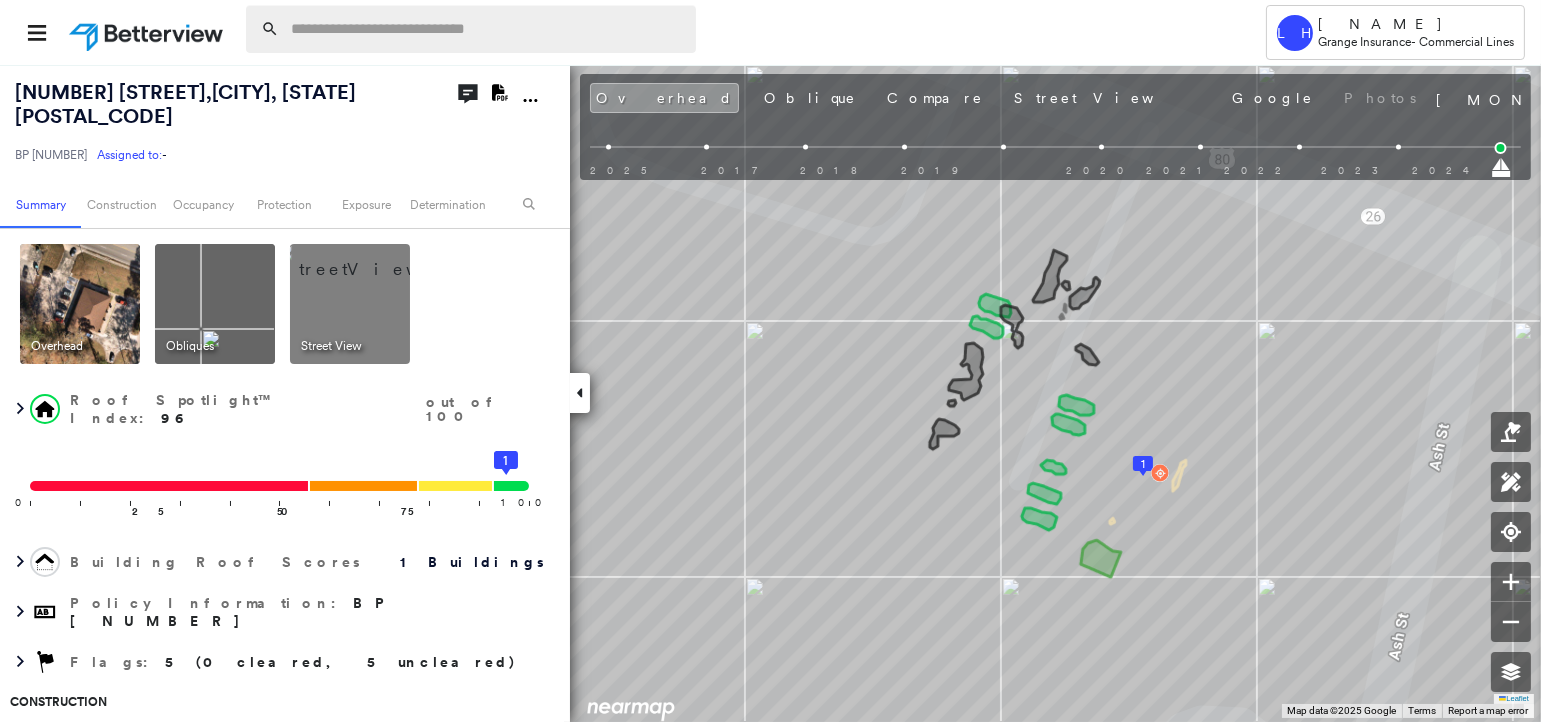 click at bounding box center [487, 29] 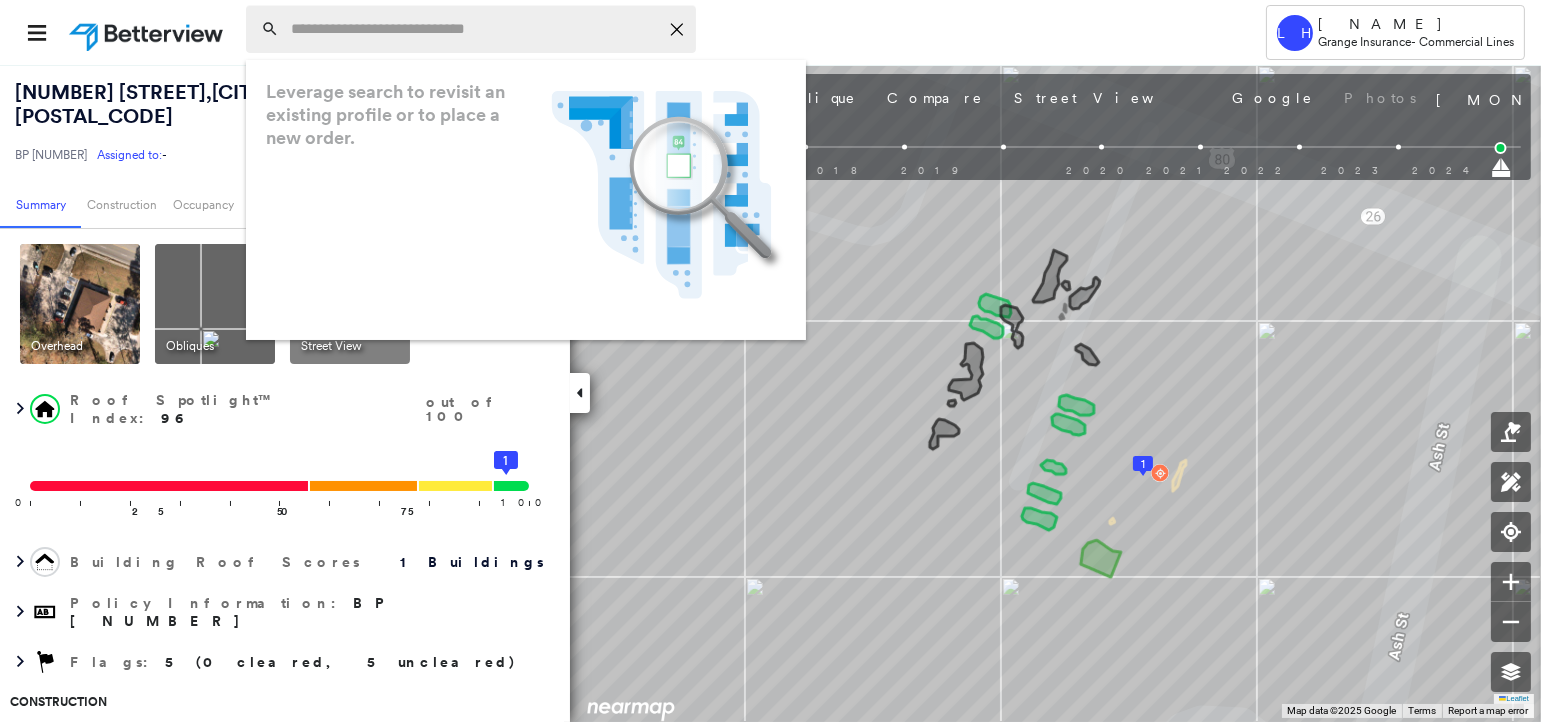 paste on "**********" 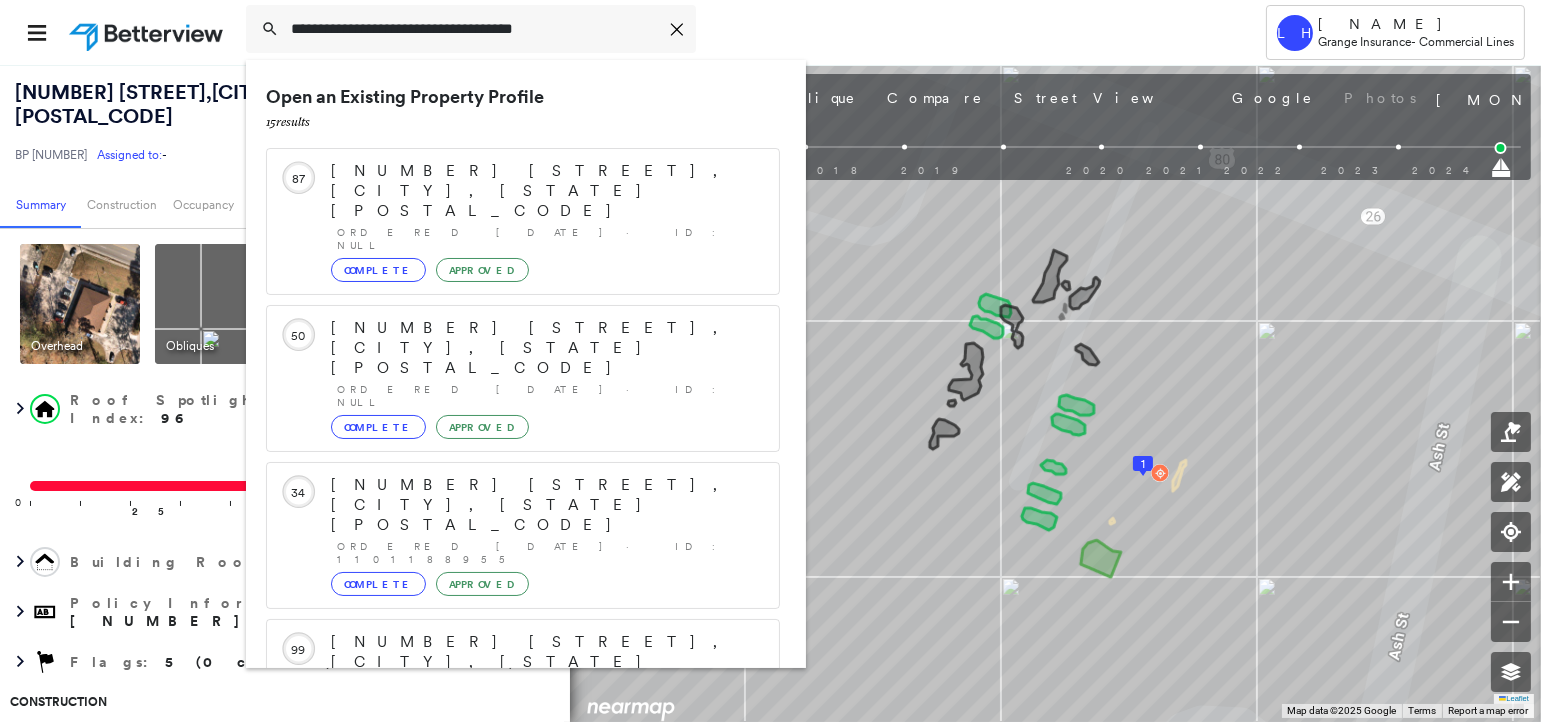 type on "**********" 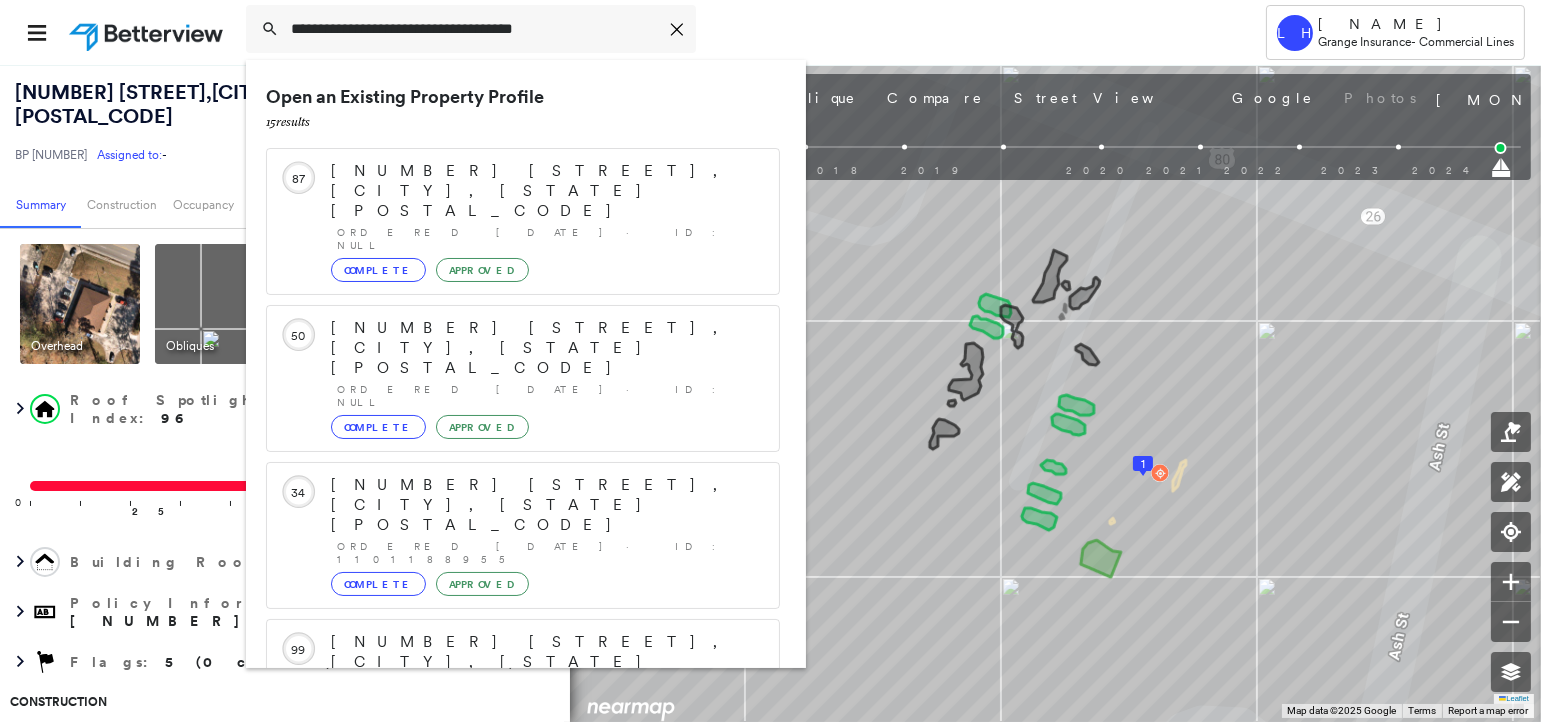 click on "BP [NUMBER] Assigned to:  -" at bounding box center (215, 155) 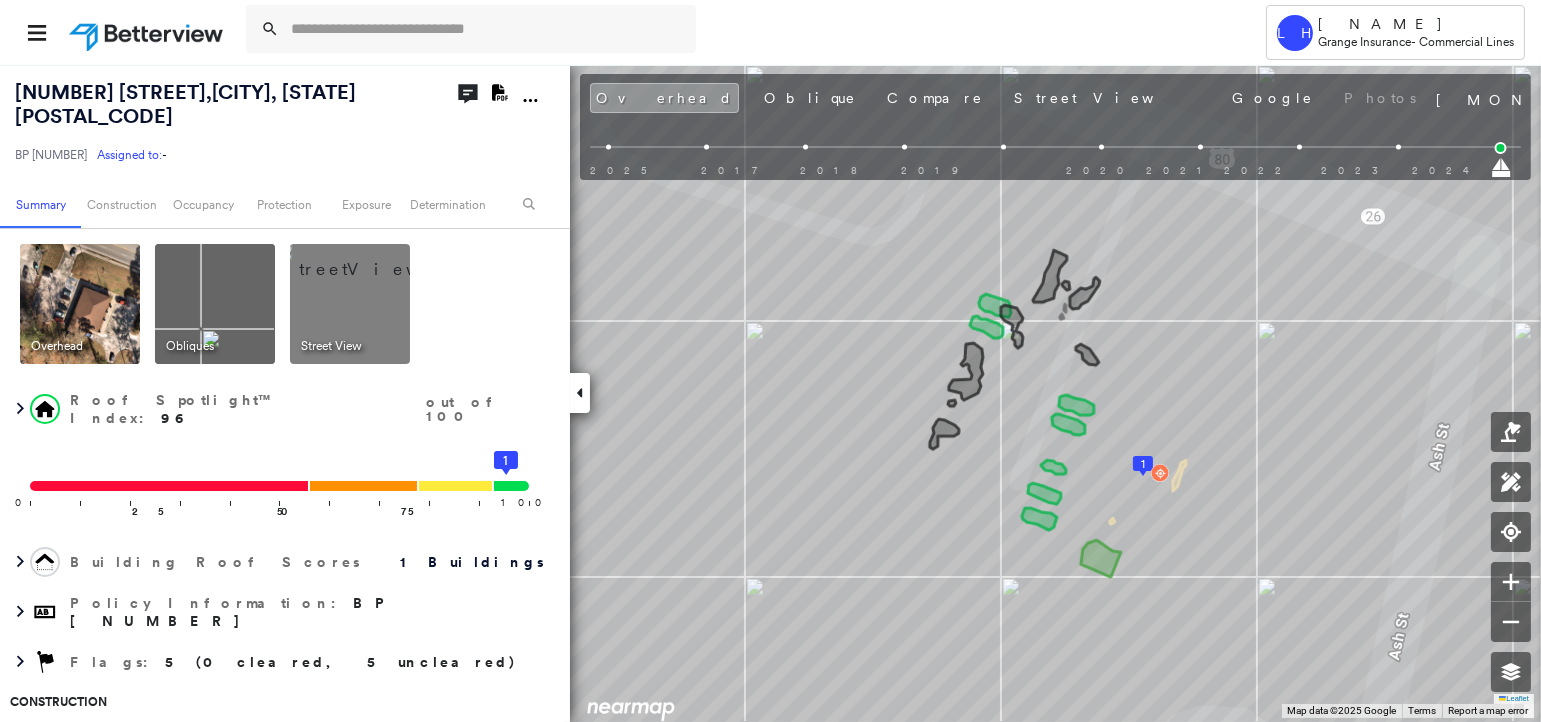 click on "Download PDF Report" 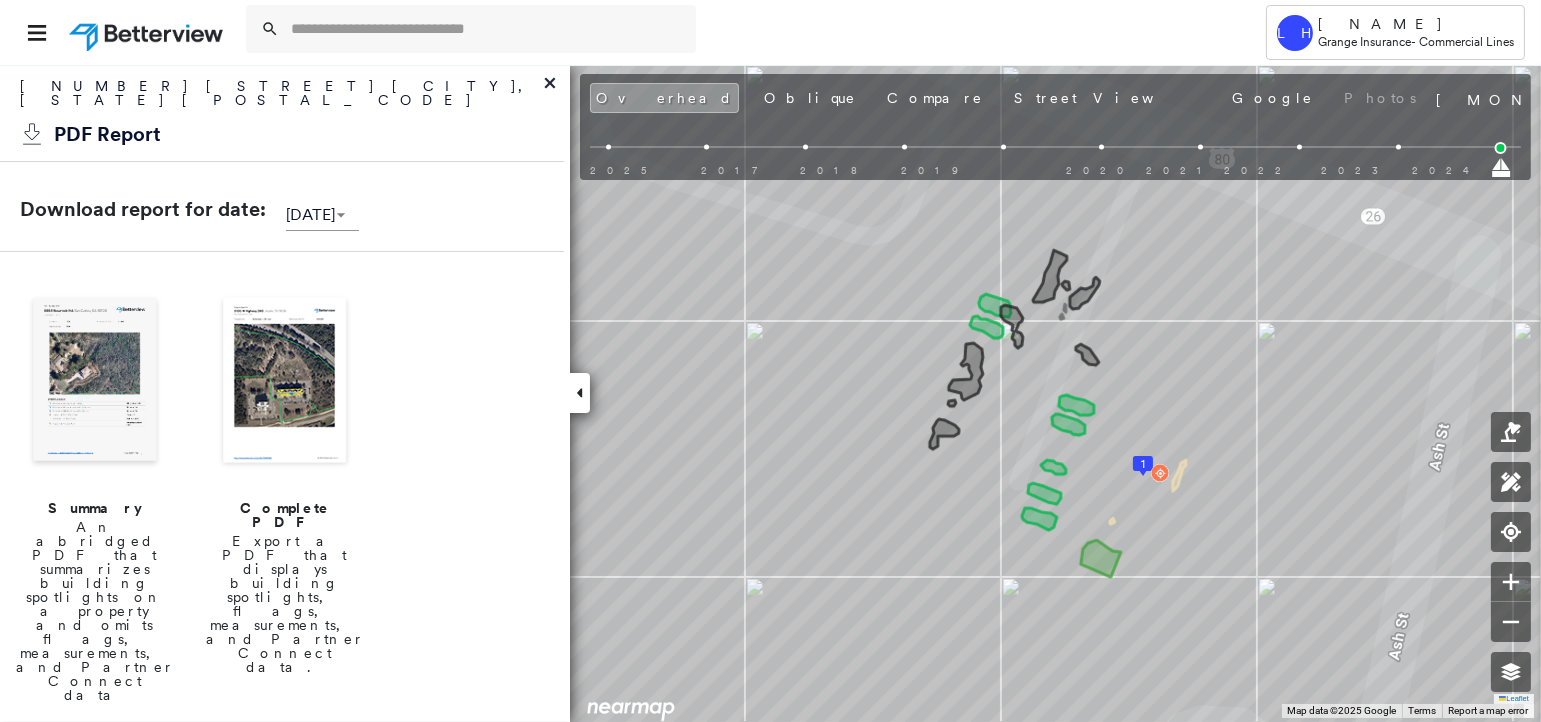 click at bounding box center [285, 382] 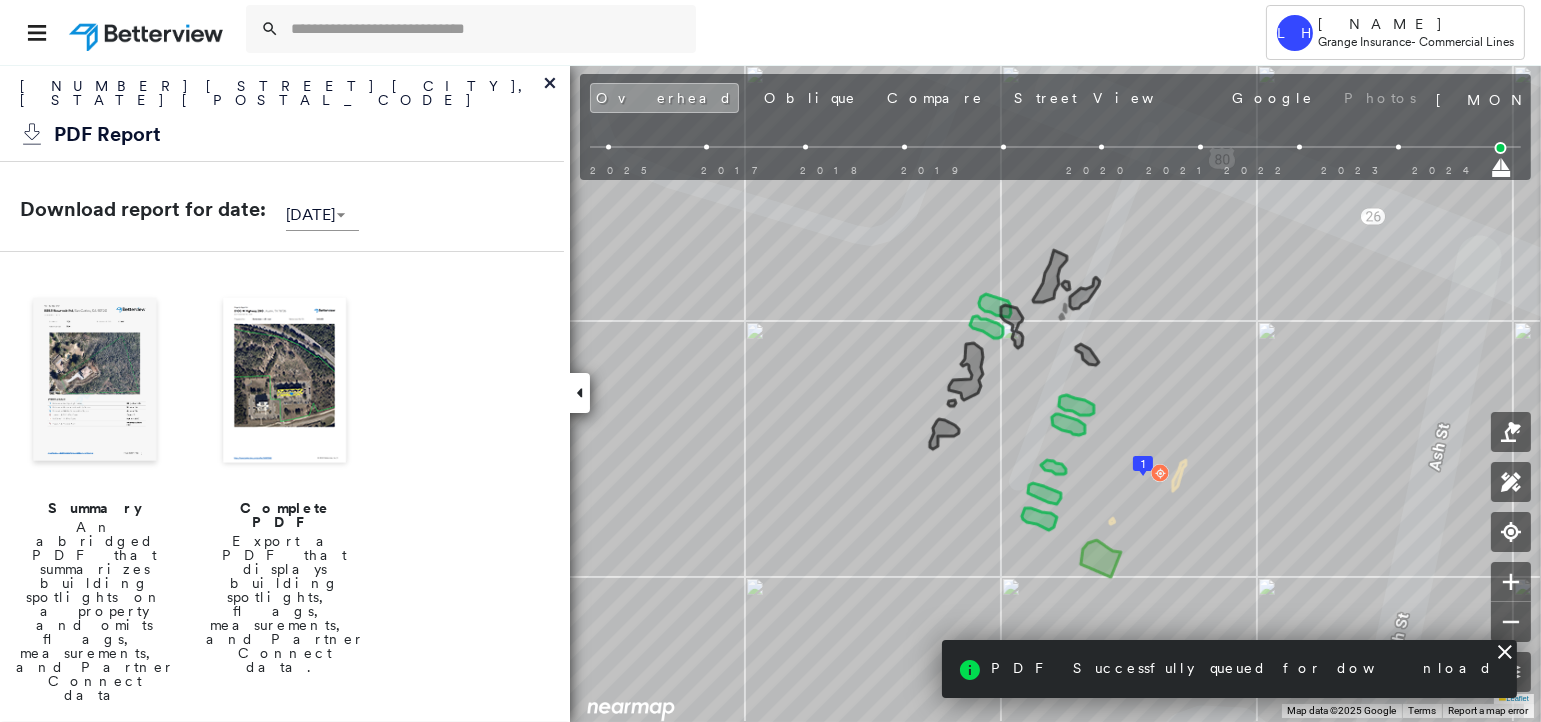 click on "PDF Successfully queued for download" at bounding box center [1243, 668] 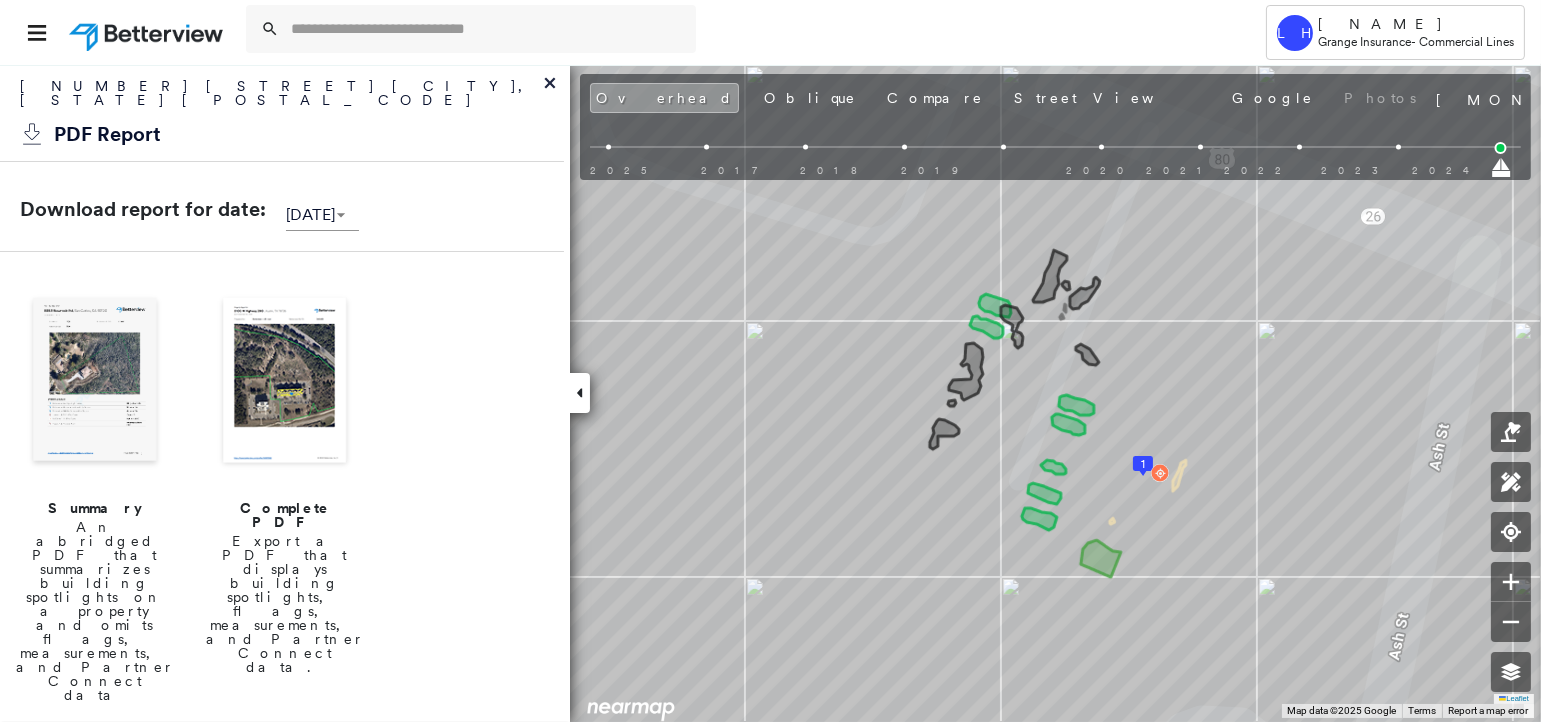 click at bounding box center (285, 382) 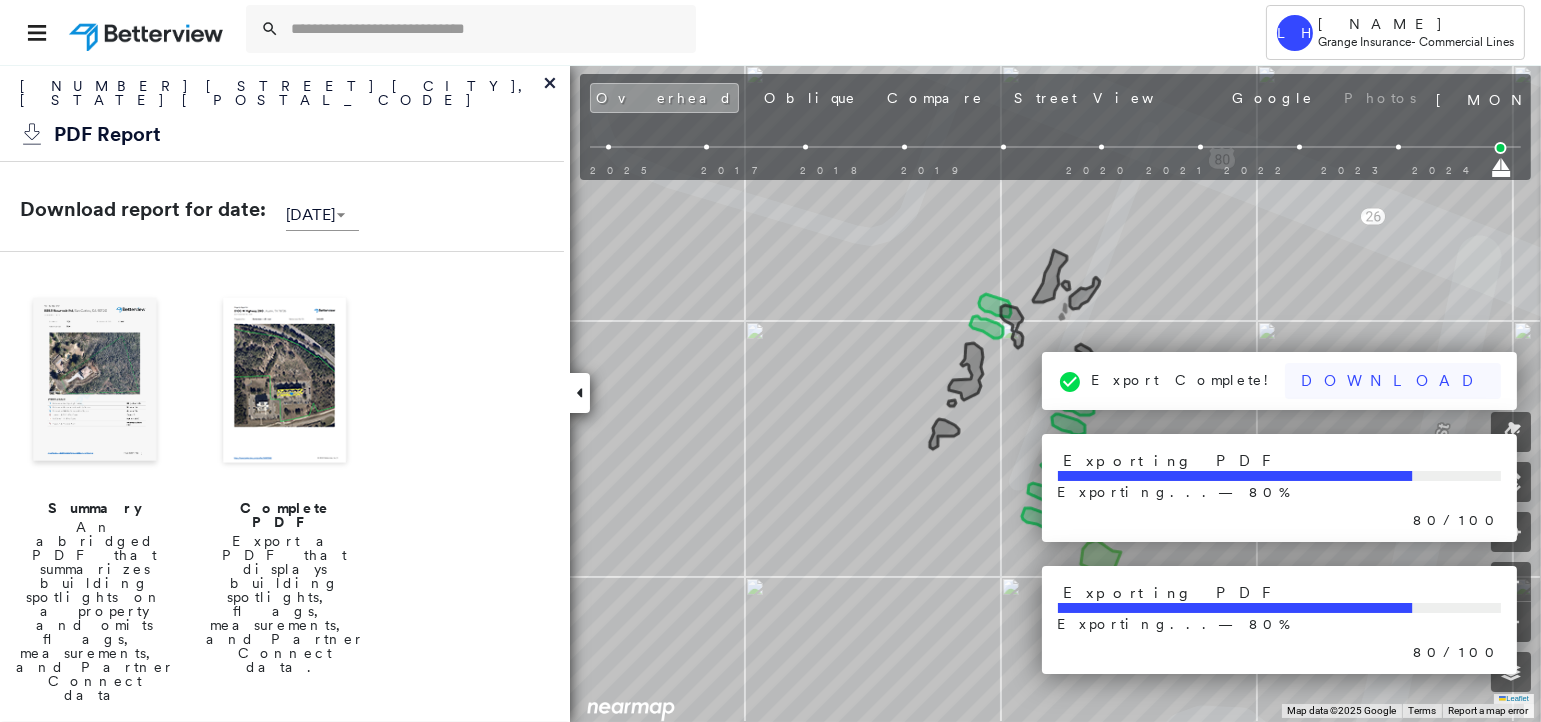 click on "Download" at bounding box center (1393, 381) 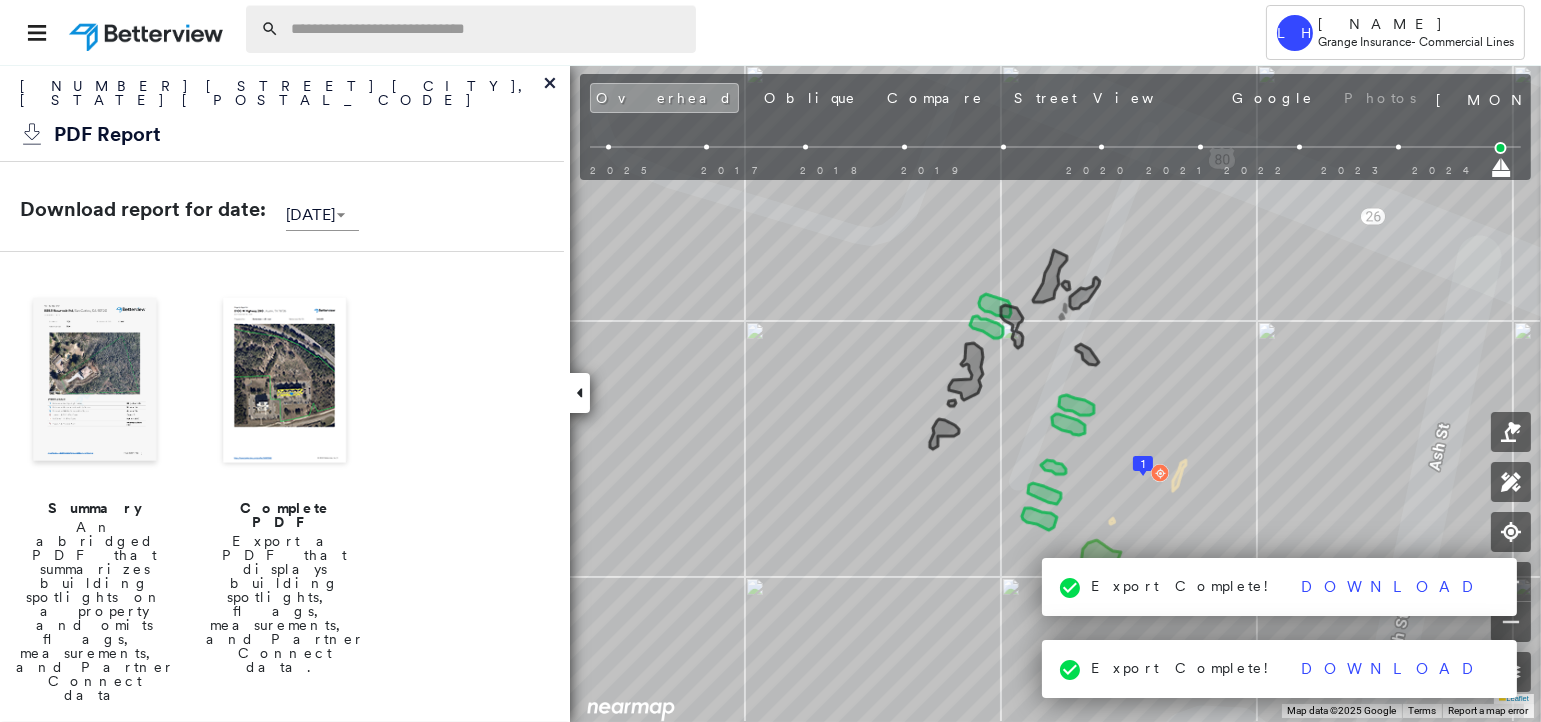 click at bounding box center [487, 29] 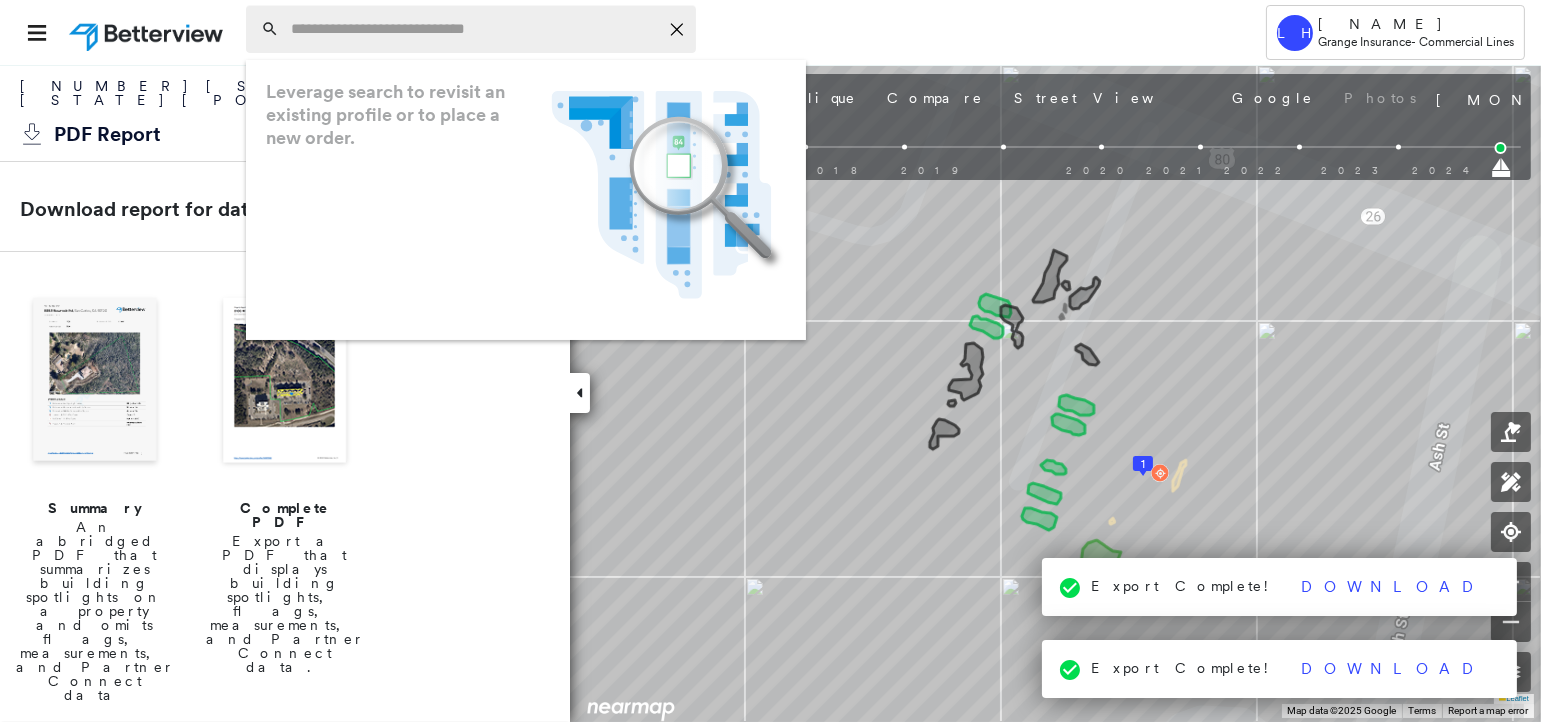 paste on "**********" 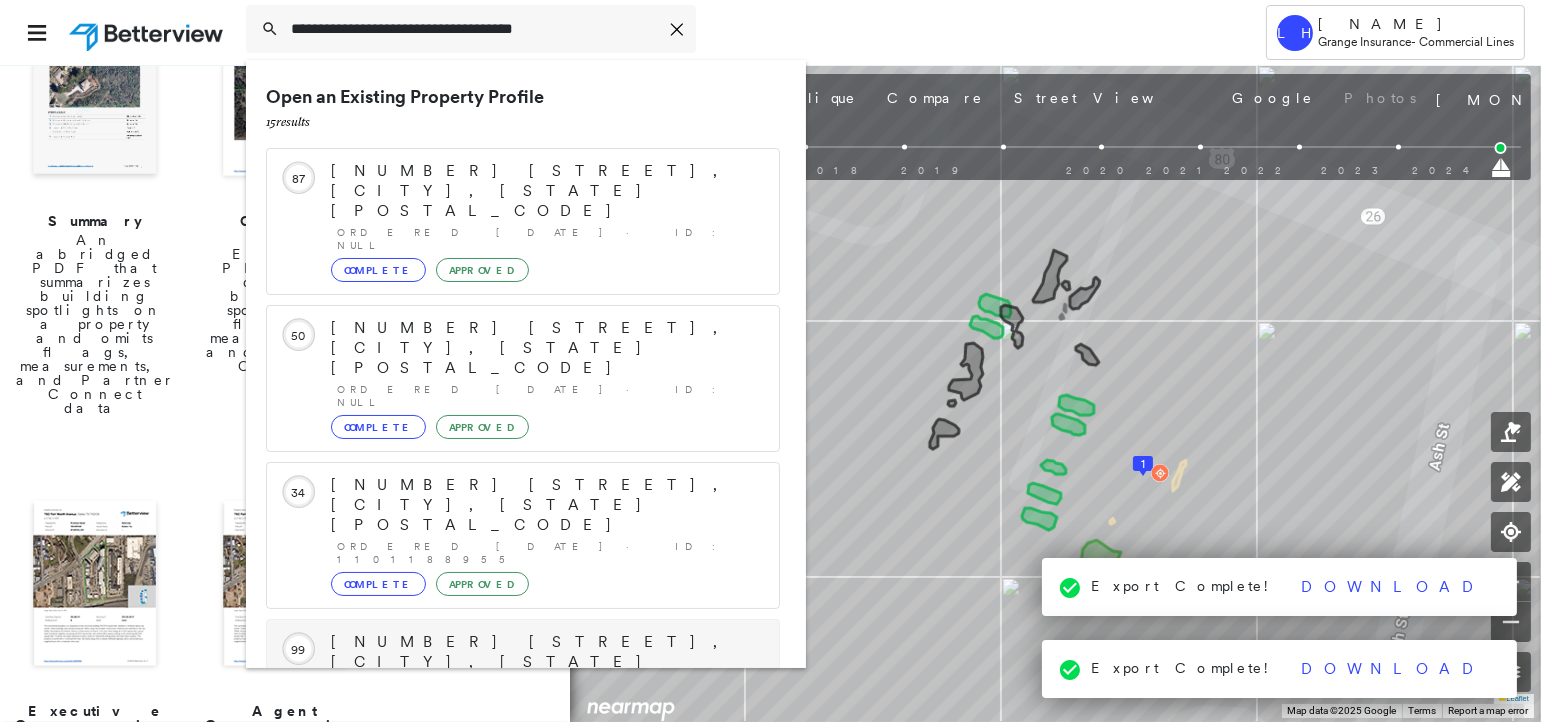 scroll, scrollTop: 291, scrollLeft: 0, axis: vertical 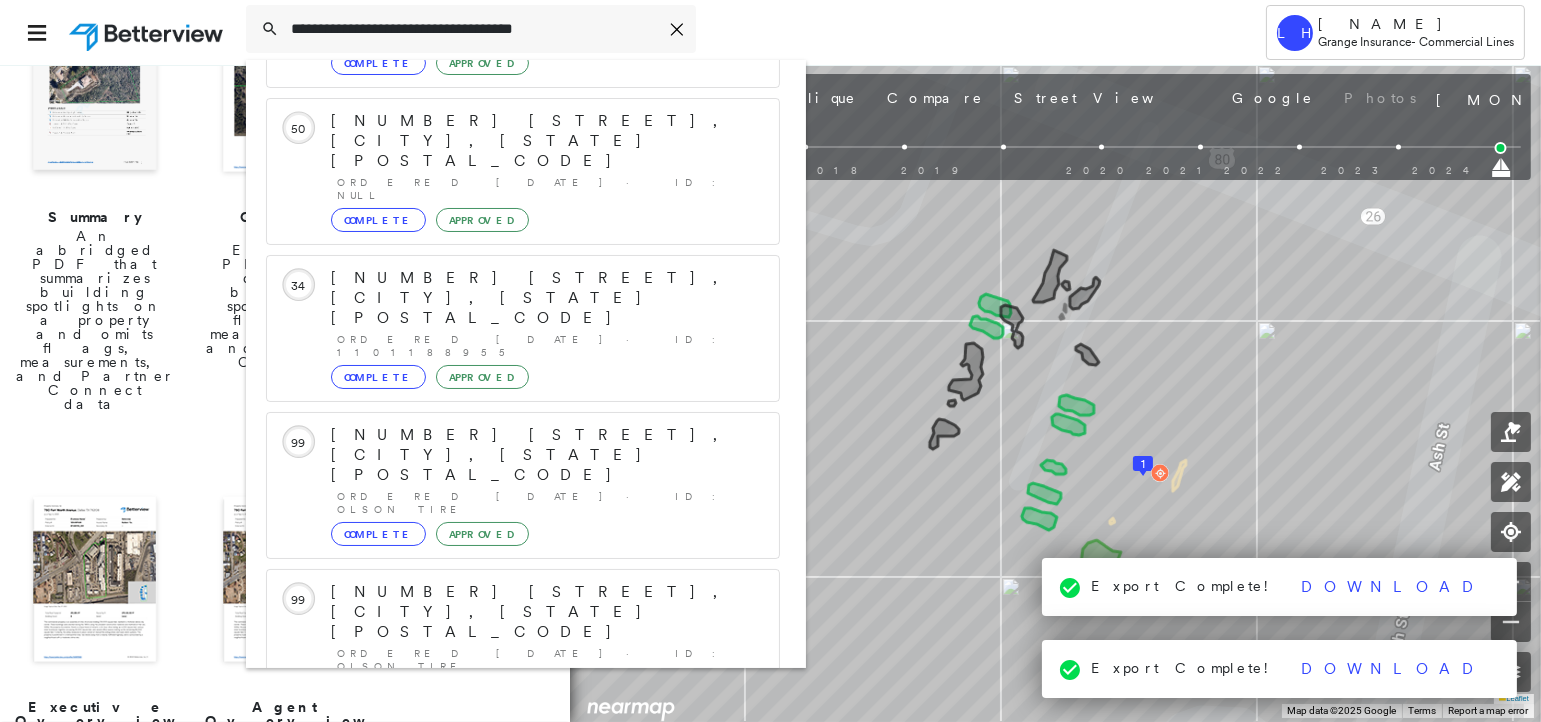 type on "**********" 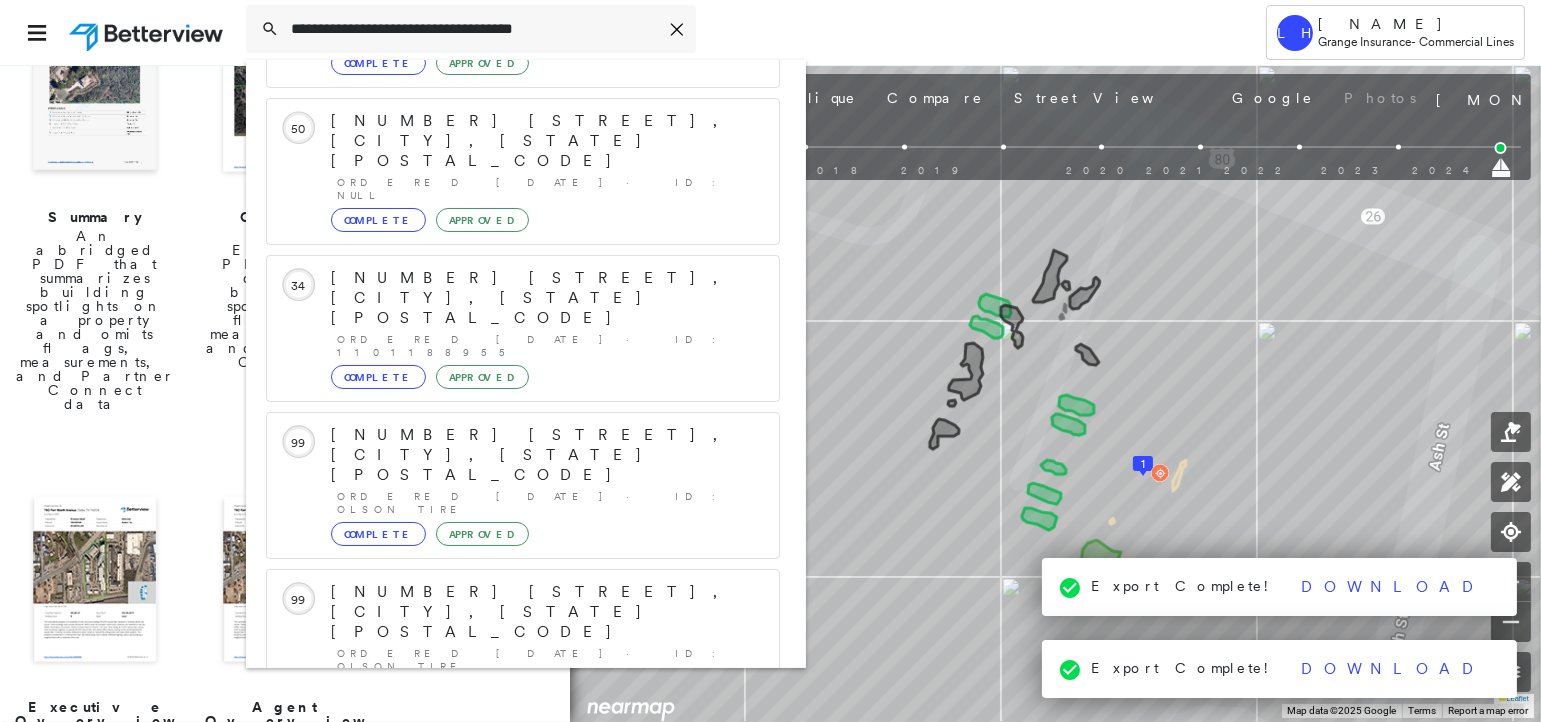 click 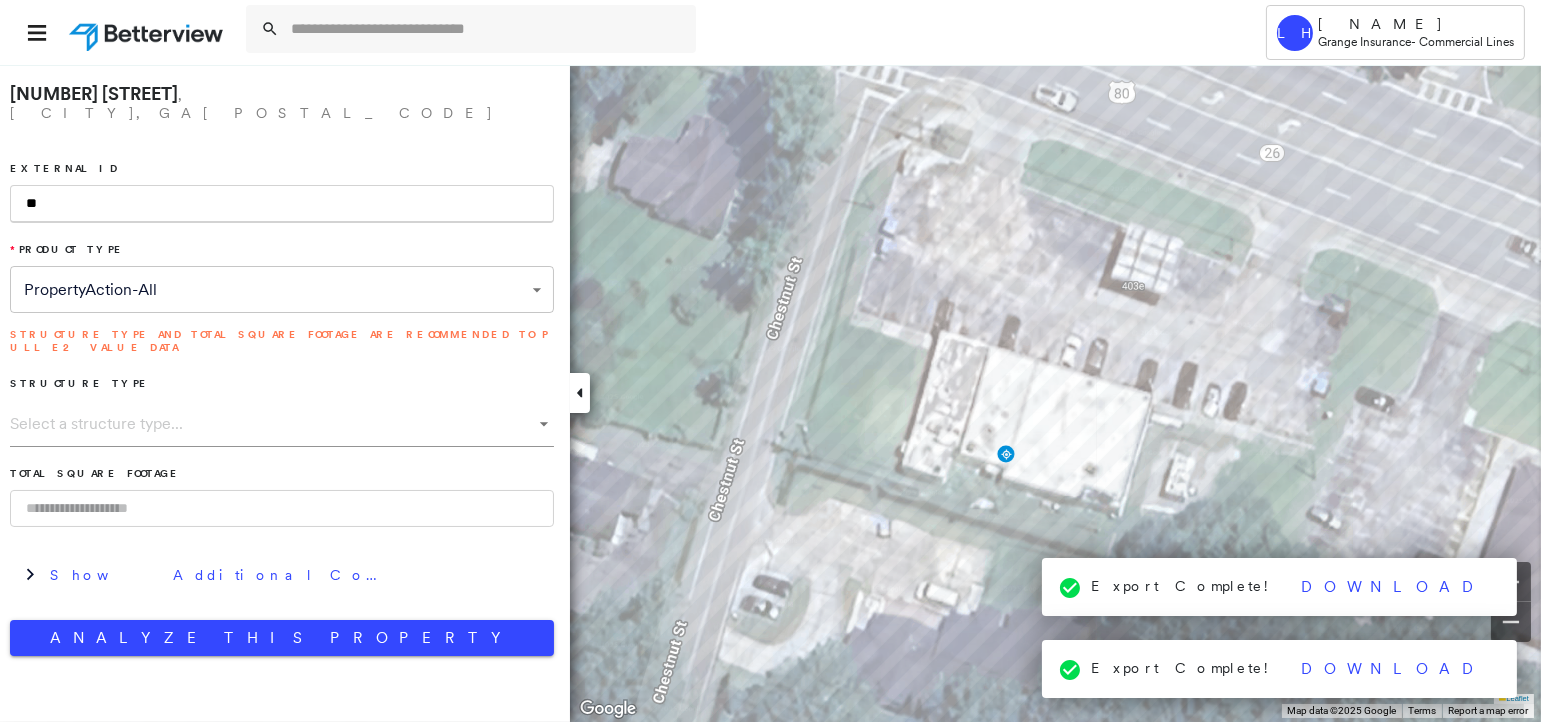 type on "*" 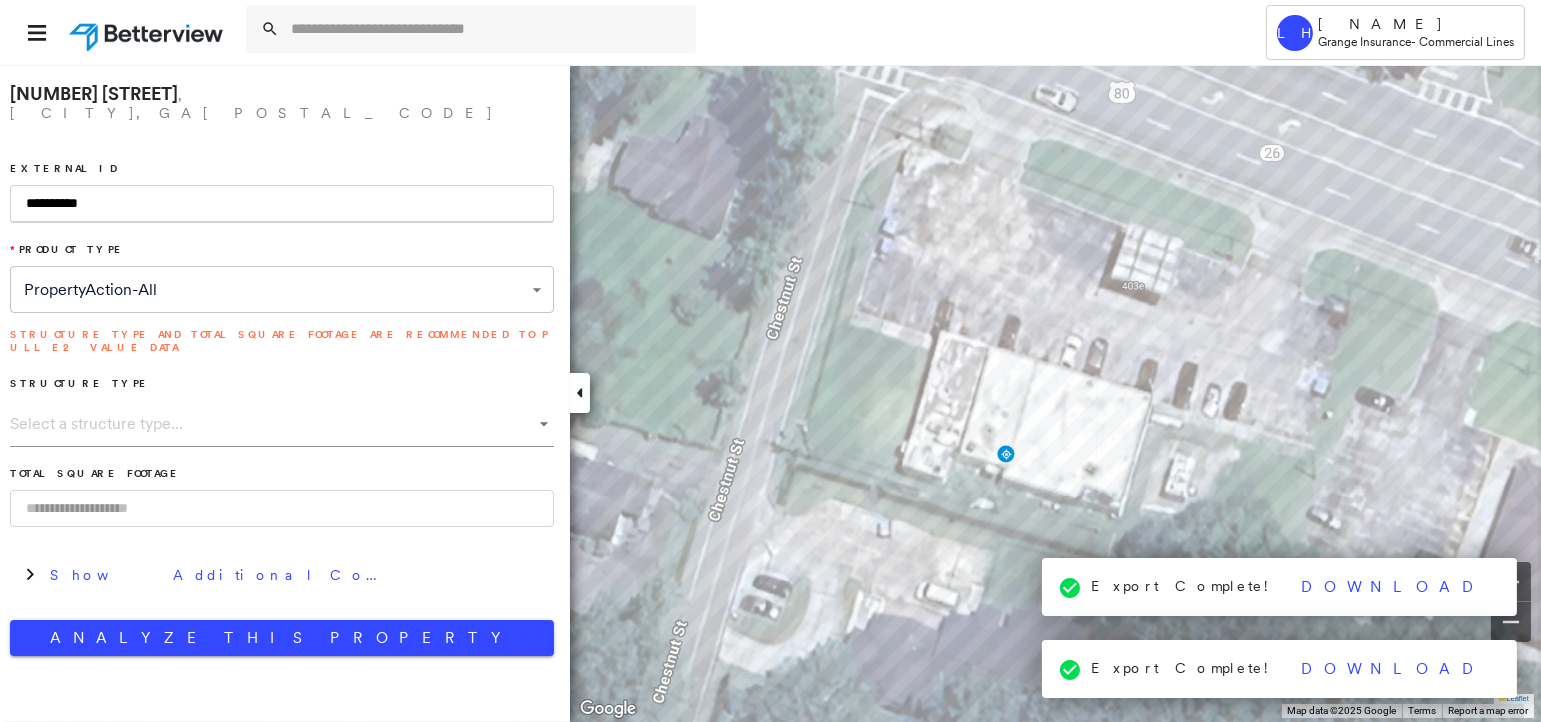 type on "**********" 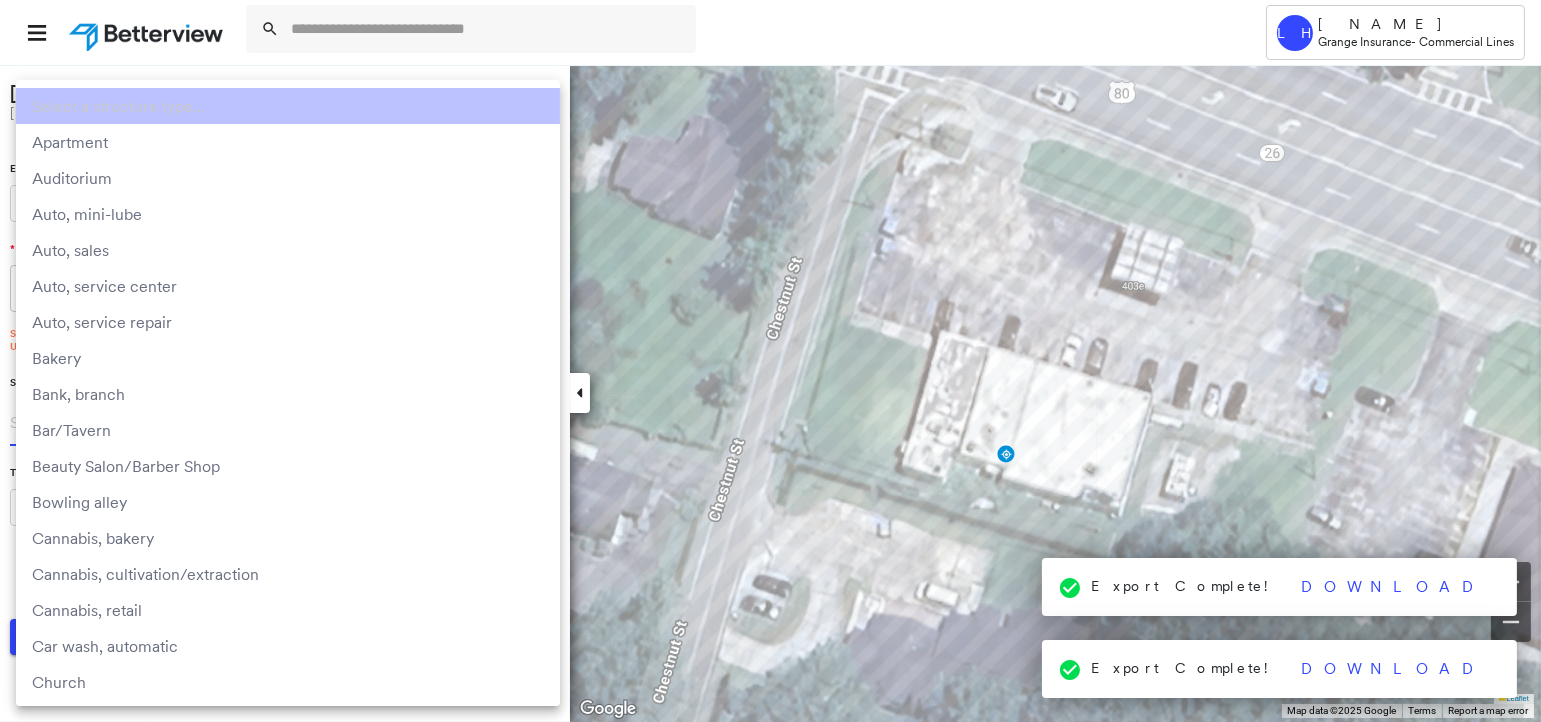 click on "**********" at bounding box center [770, 361] 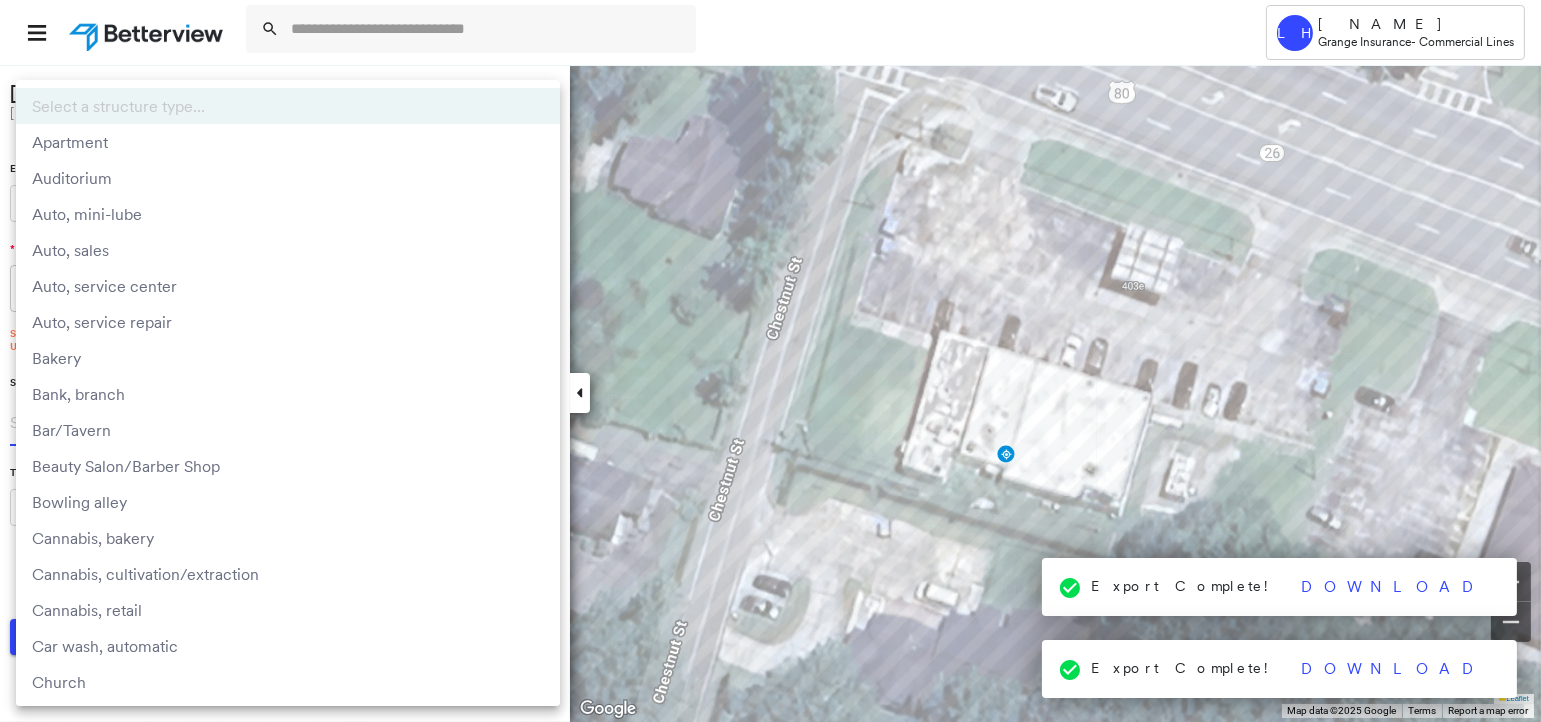 scroll, scrollTop: 2125, scrollLeft: 0, axis: vertical 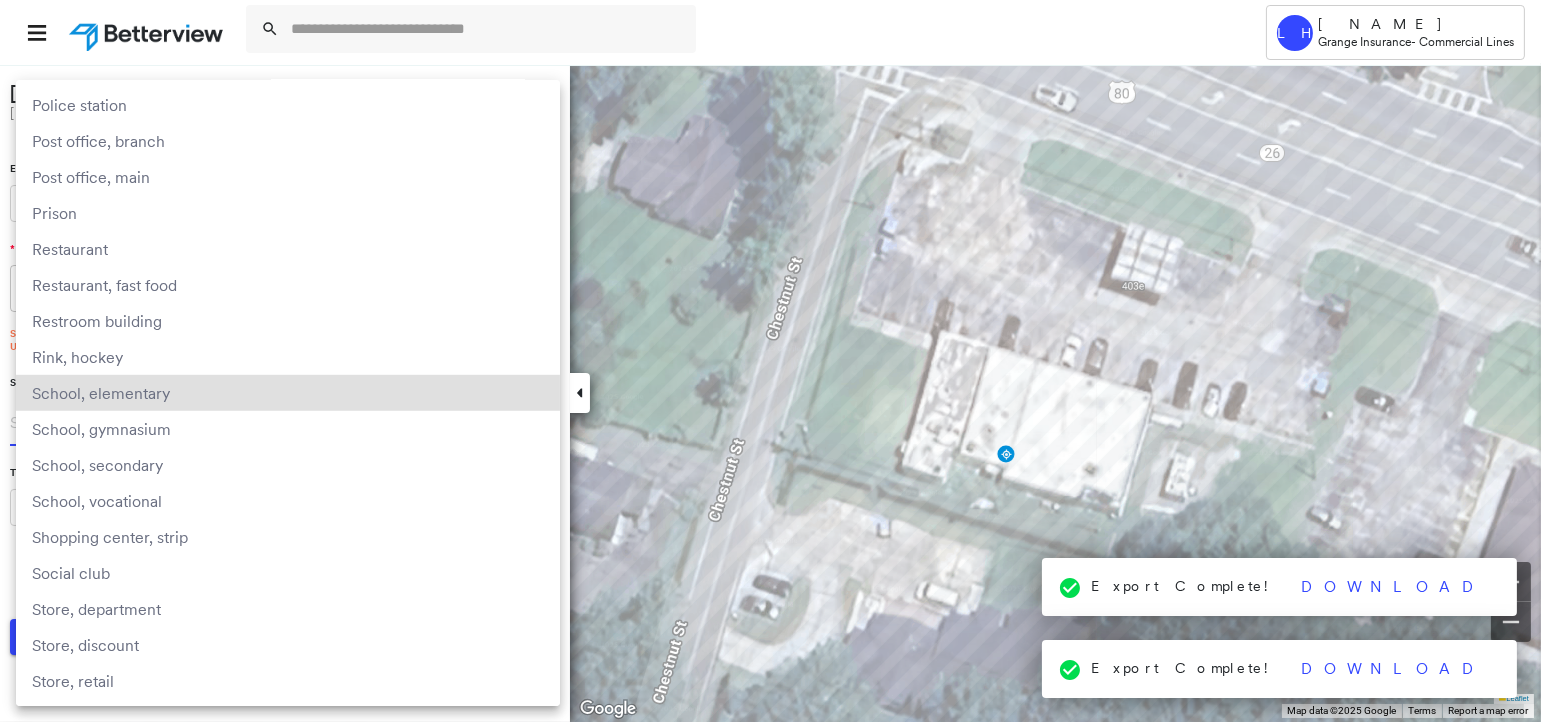 type 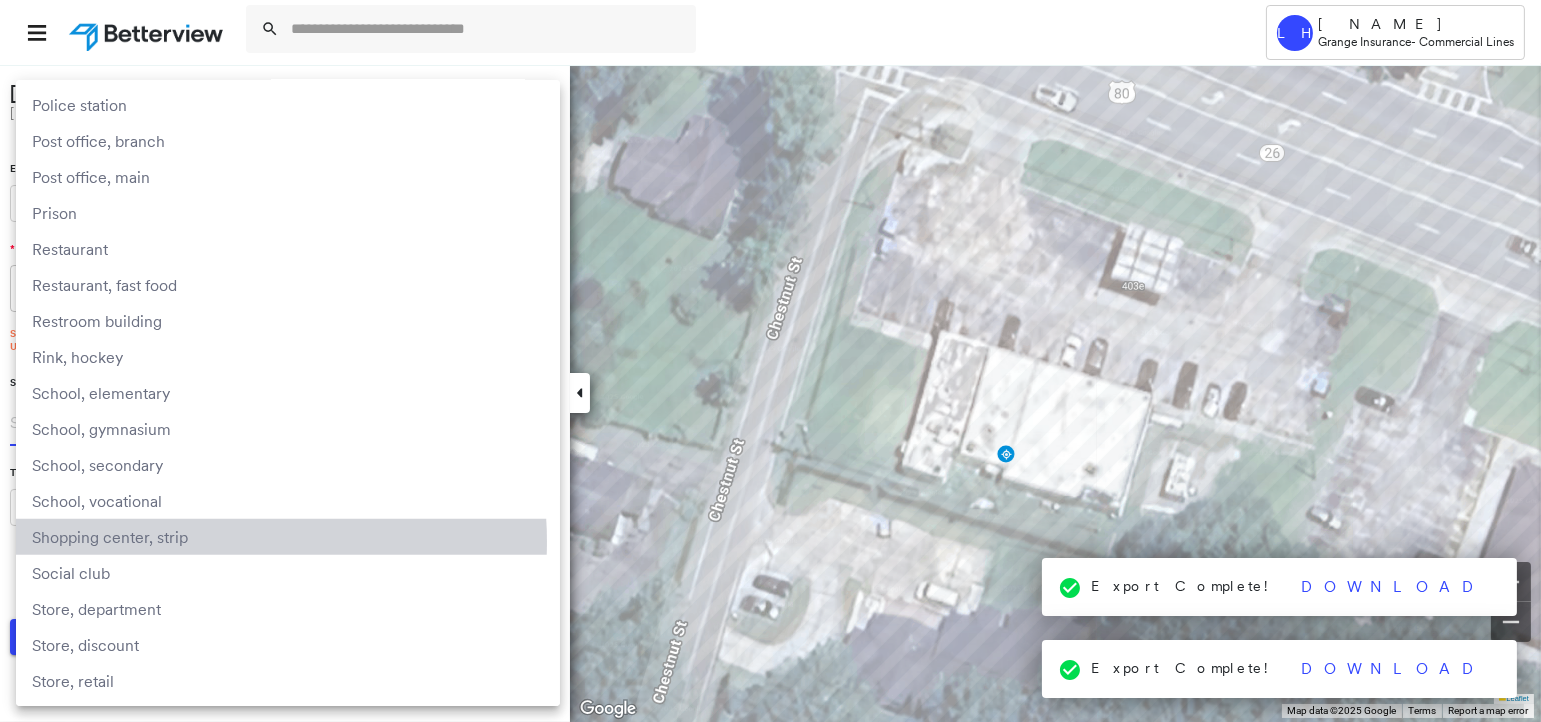 click on "Shopping center, strip" at bounding box center (288, 537) 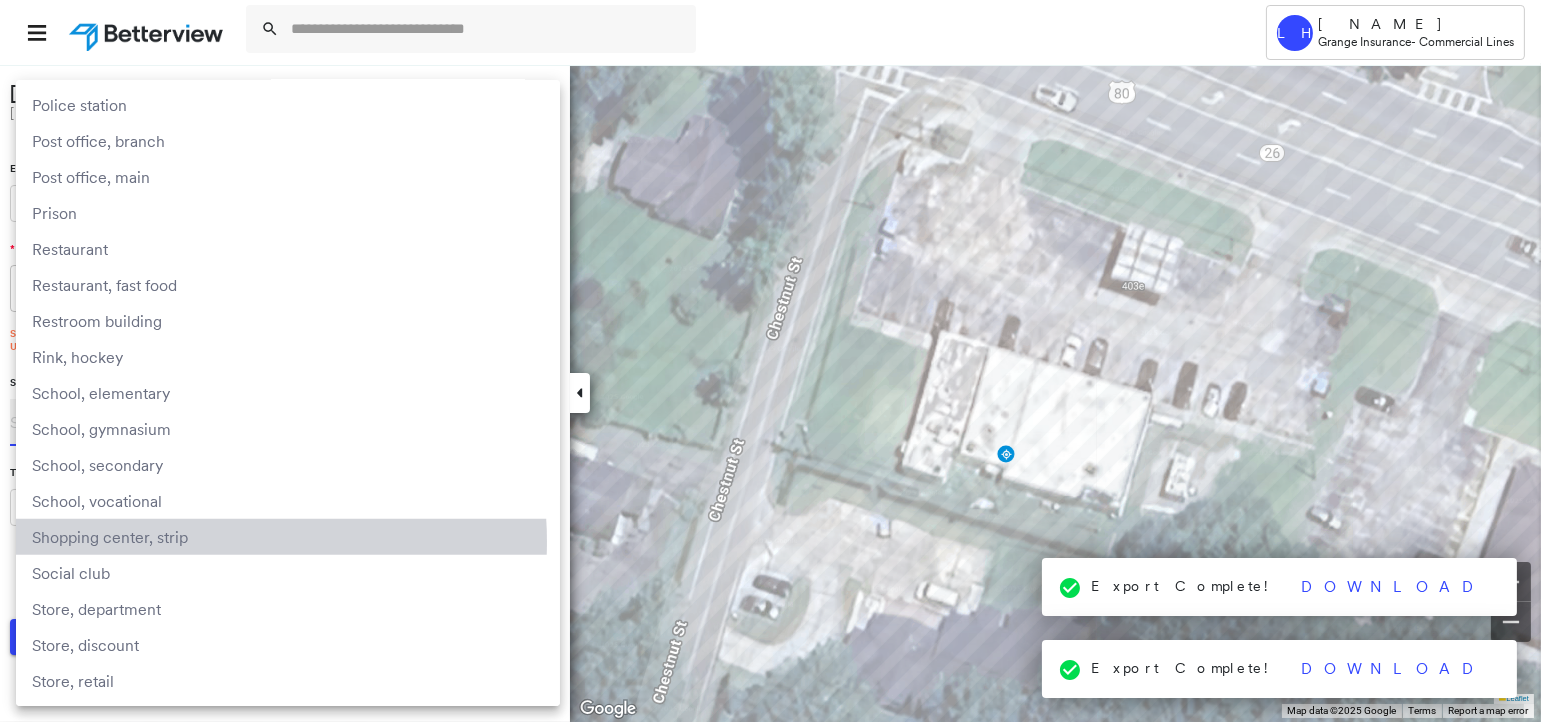 type on "**********" 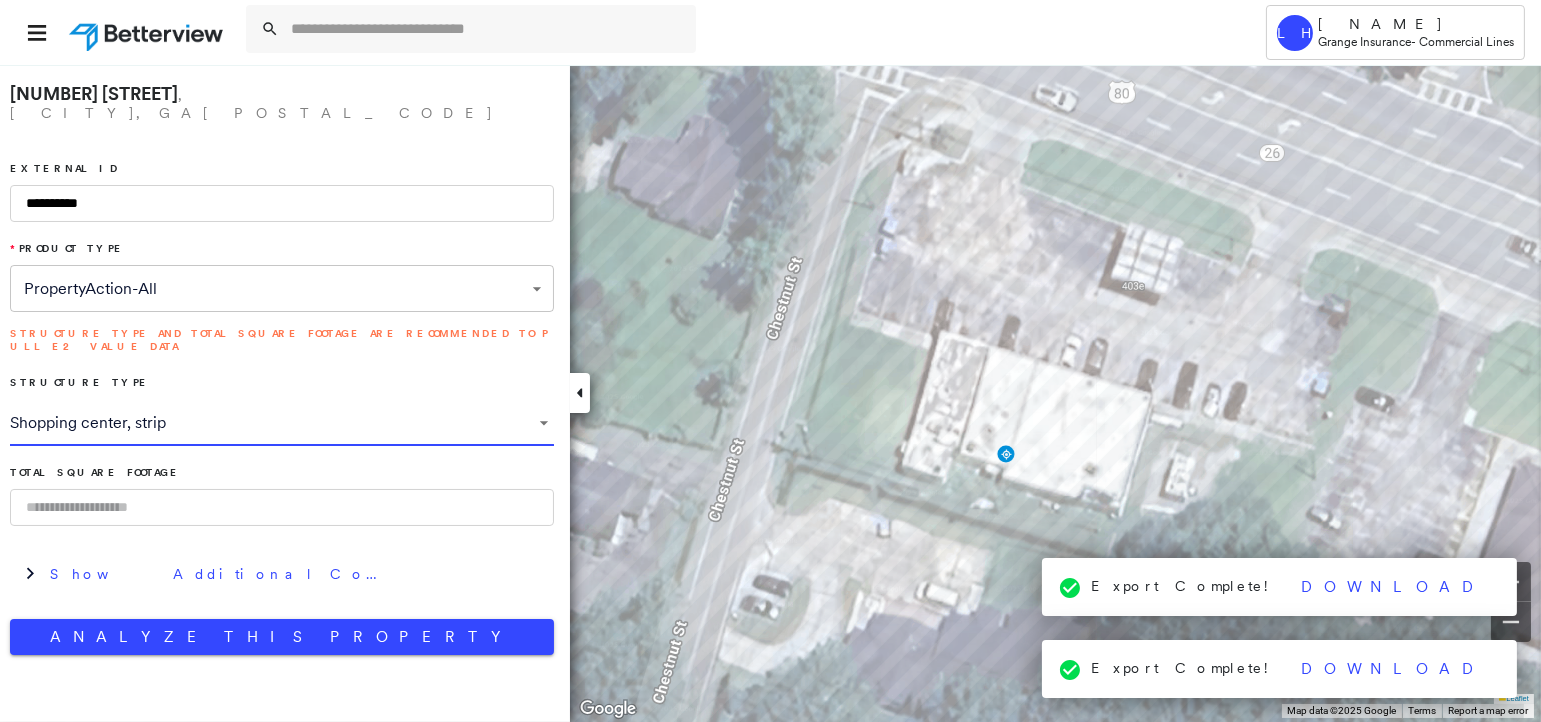 click at bounding box center [282, 507] 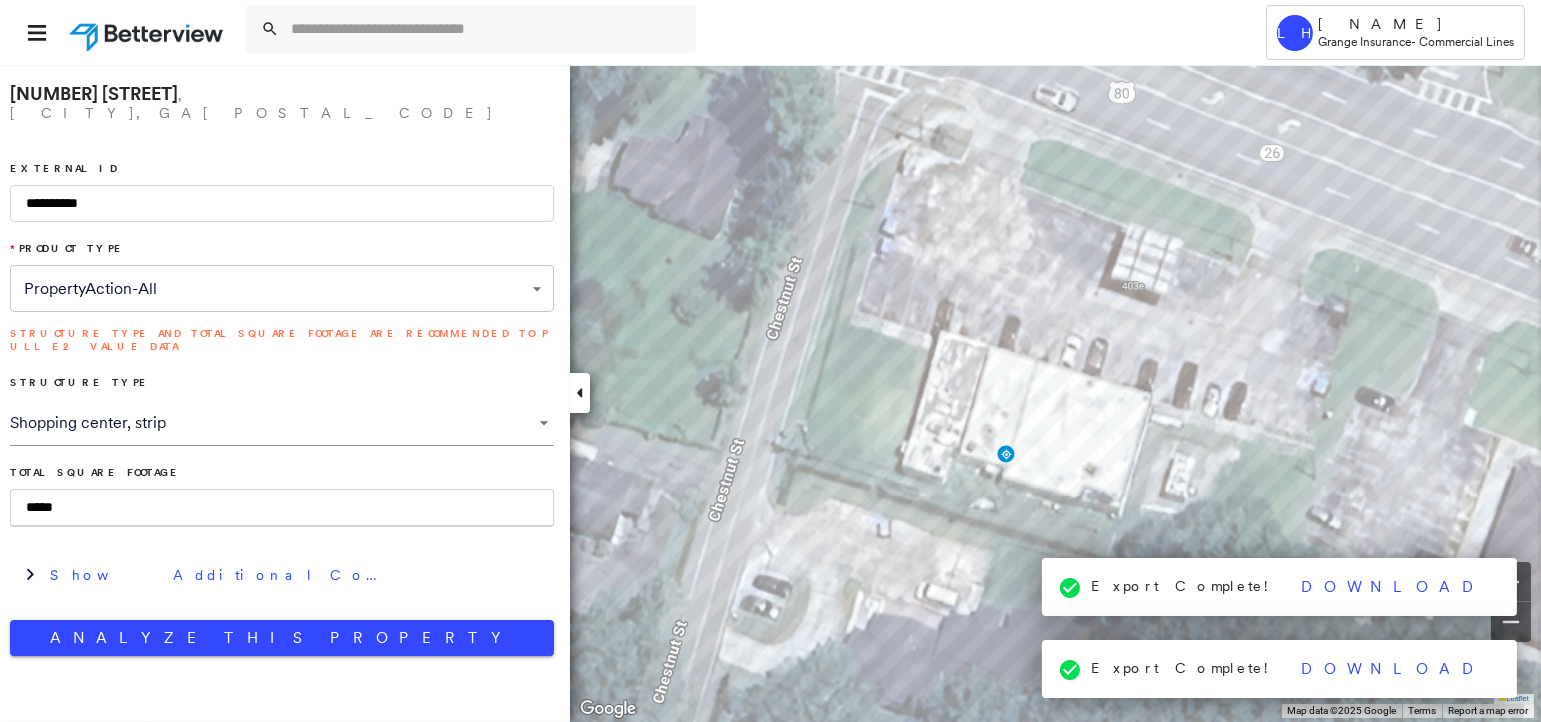 type on "*****" 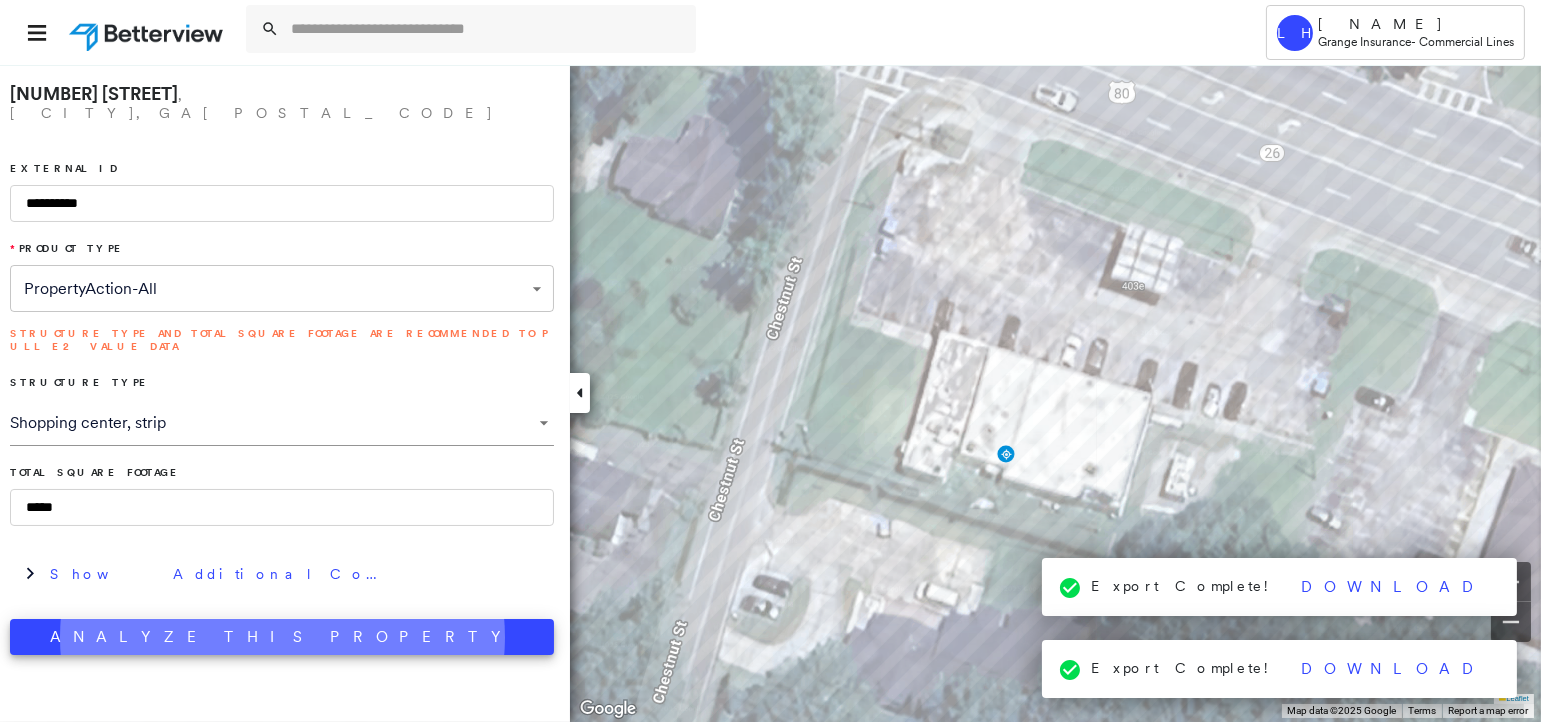 type 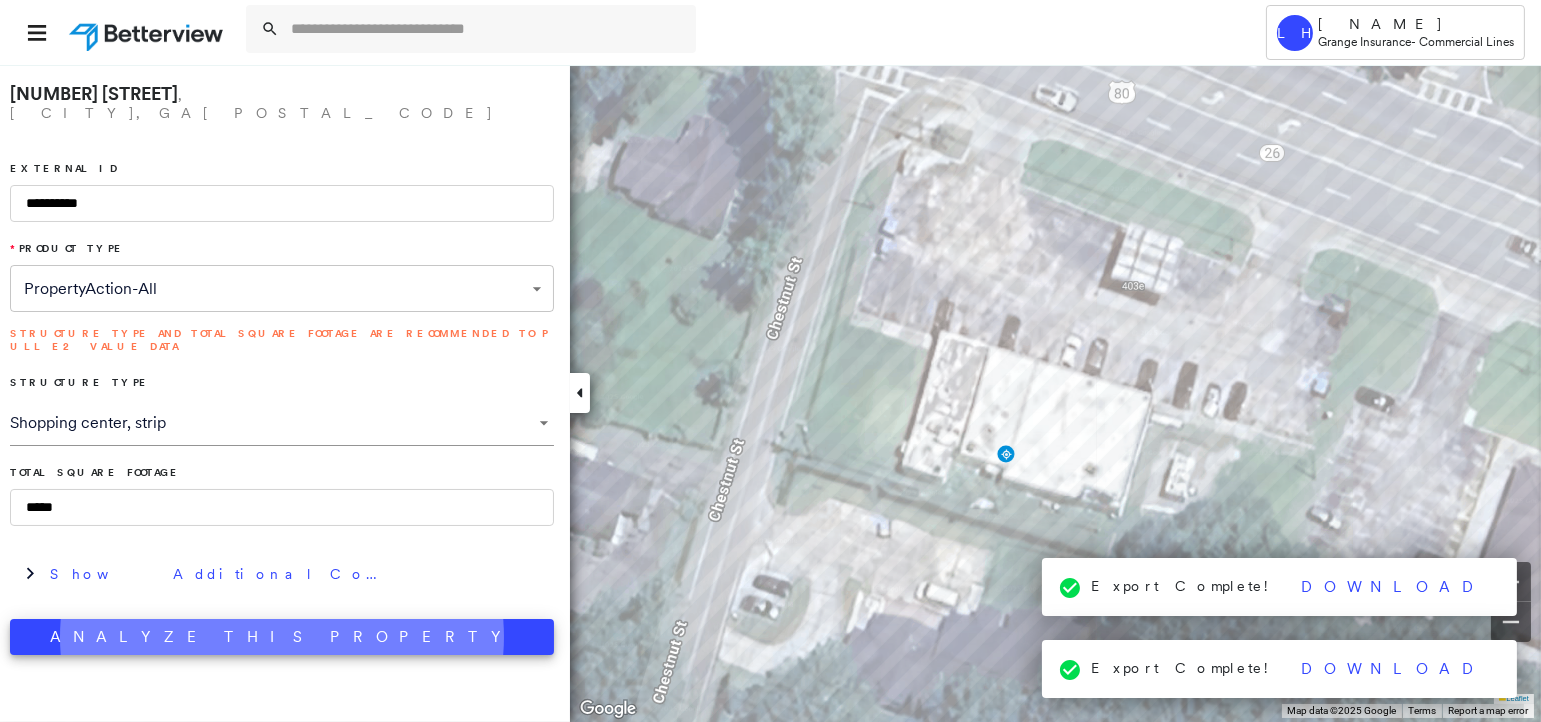 click on "Analyze This Property" at bounding box center (282, 637) 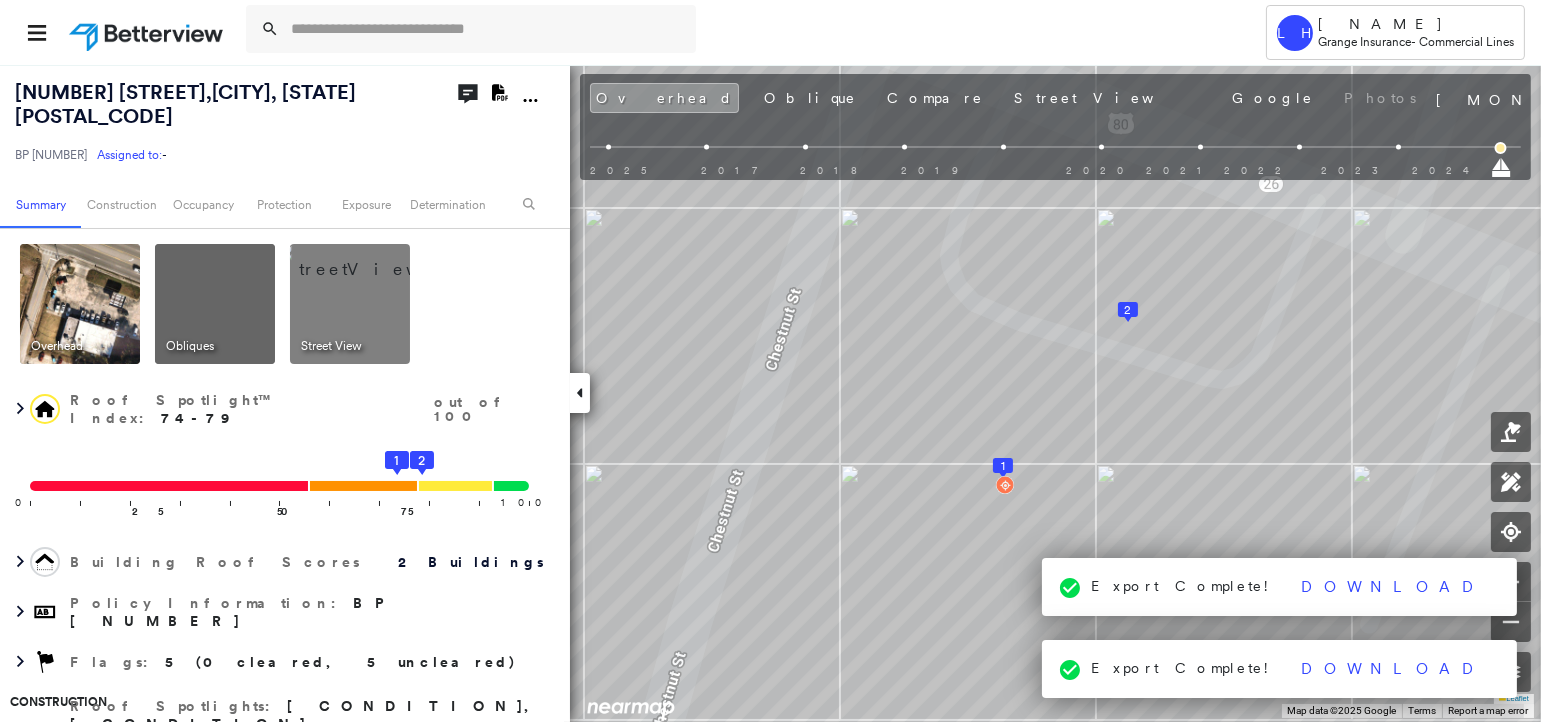 click at bounding box center [374, 259] 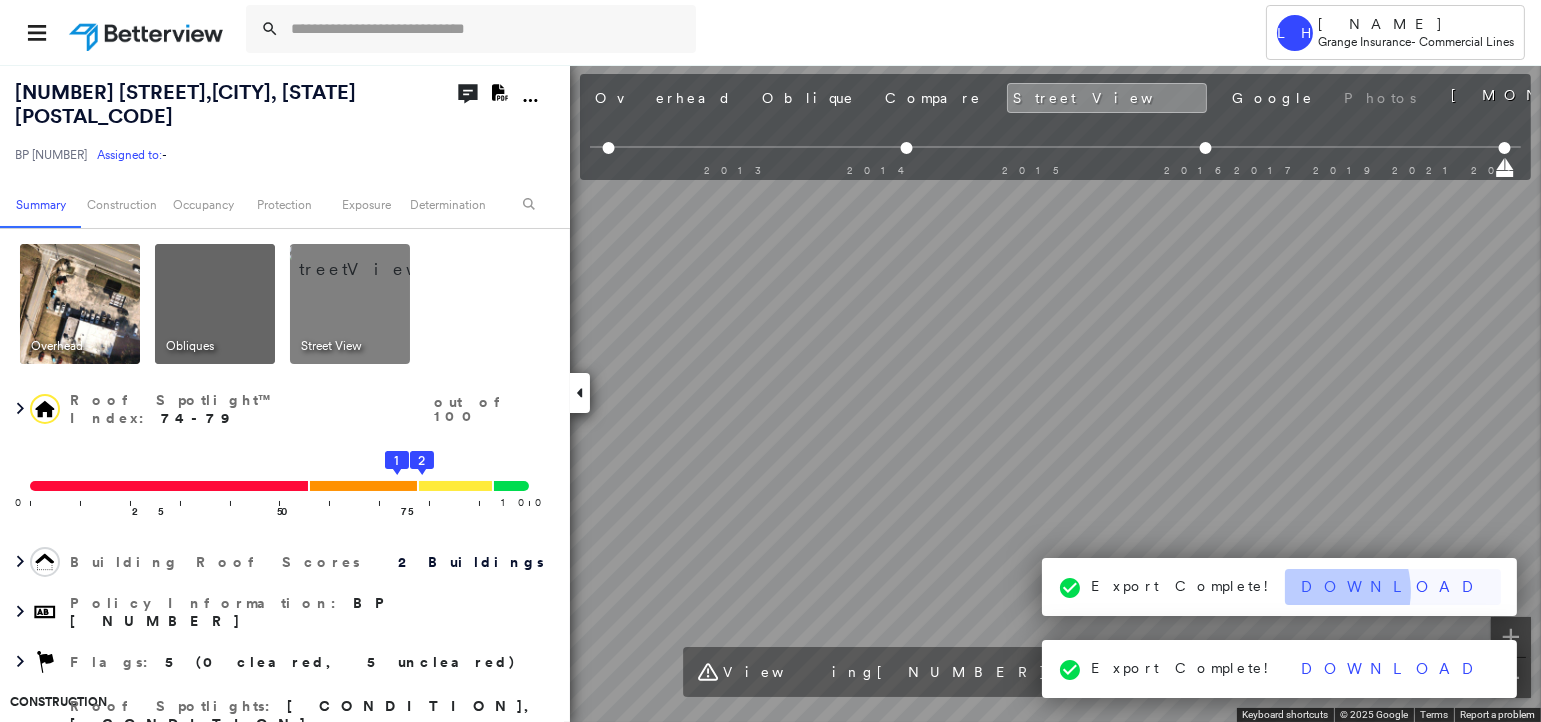 click on "Download" at bounding box center (1393, 587) 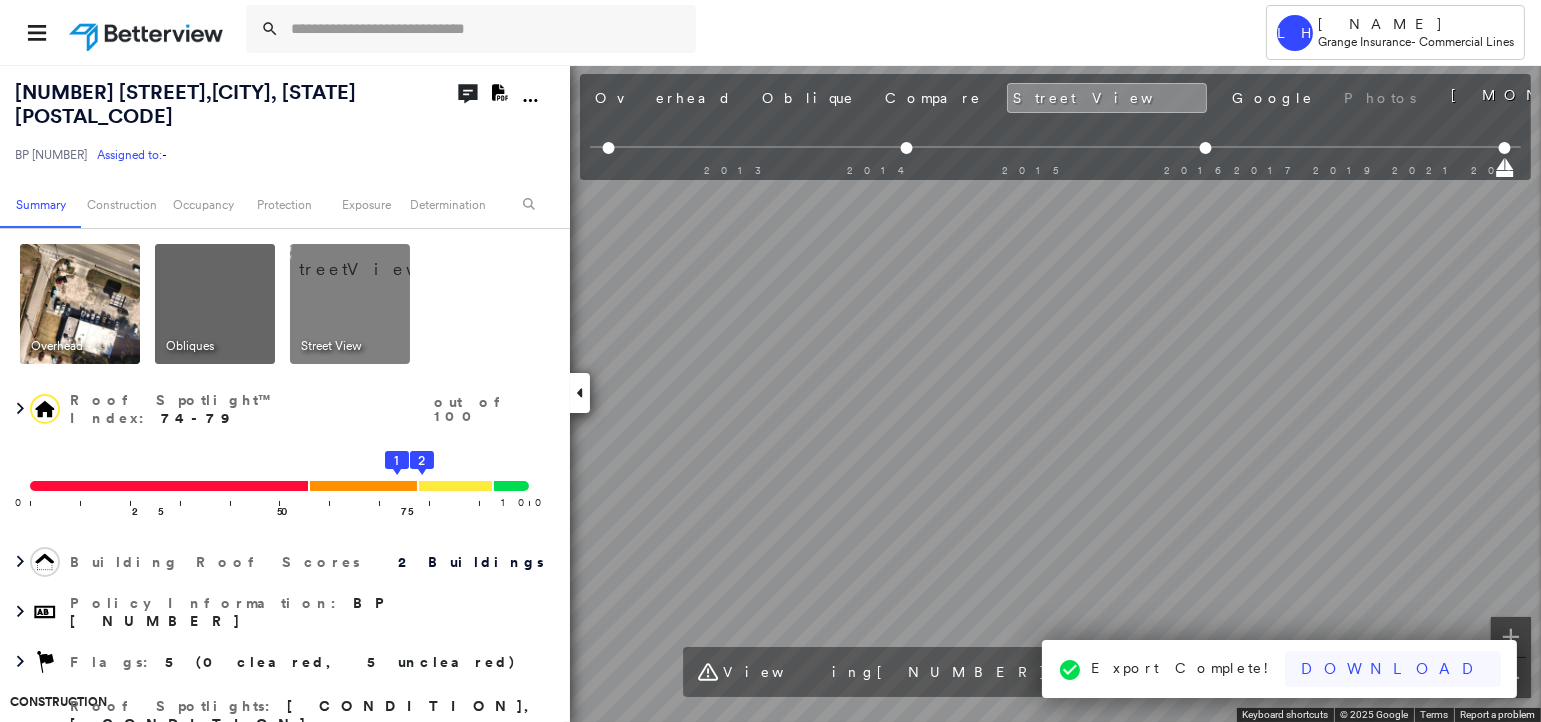 drag, startPoint x: 1424, startPoint y: 672, endPoint x: 1436, endPoint y: 666, distance: 13.416408 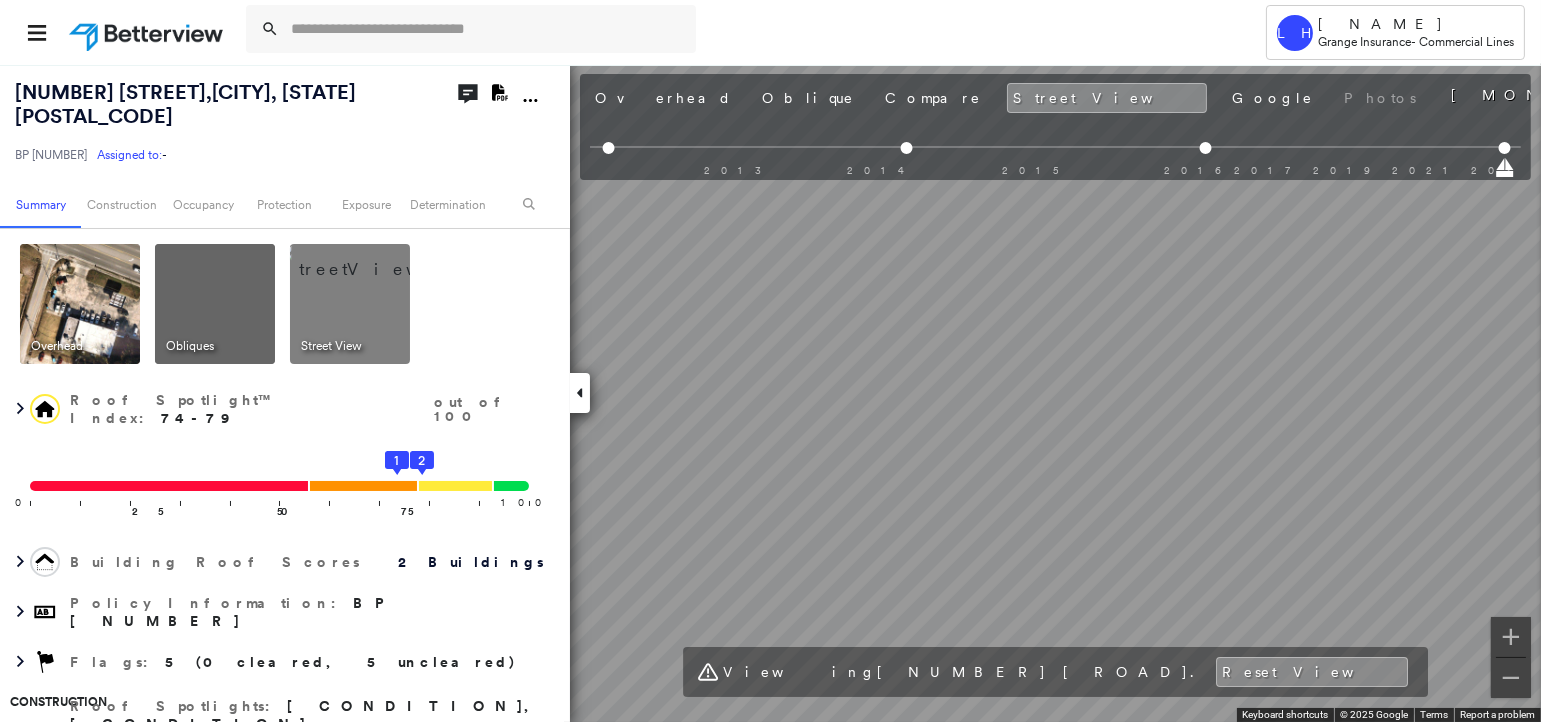 click on "Download PDF Report" 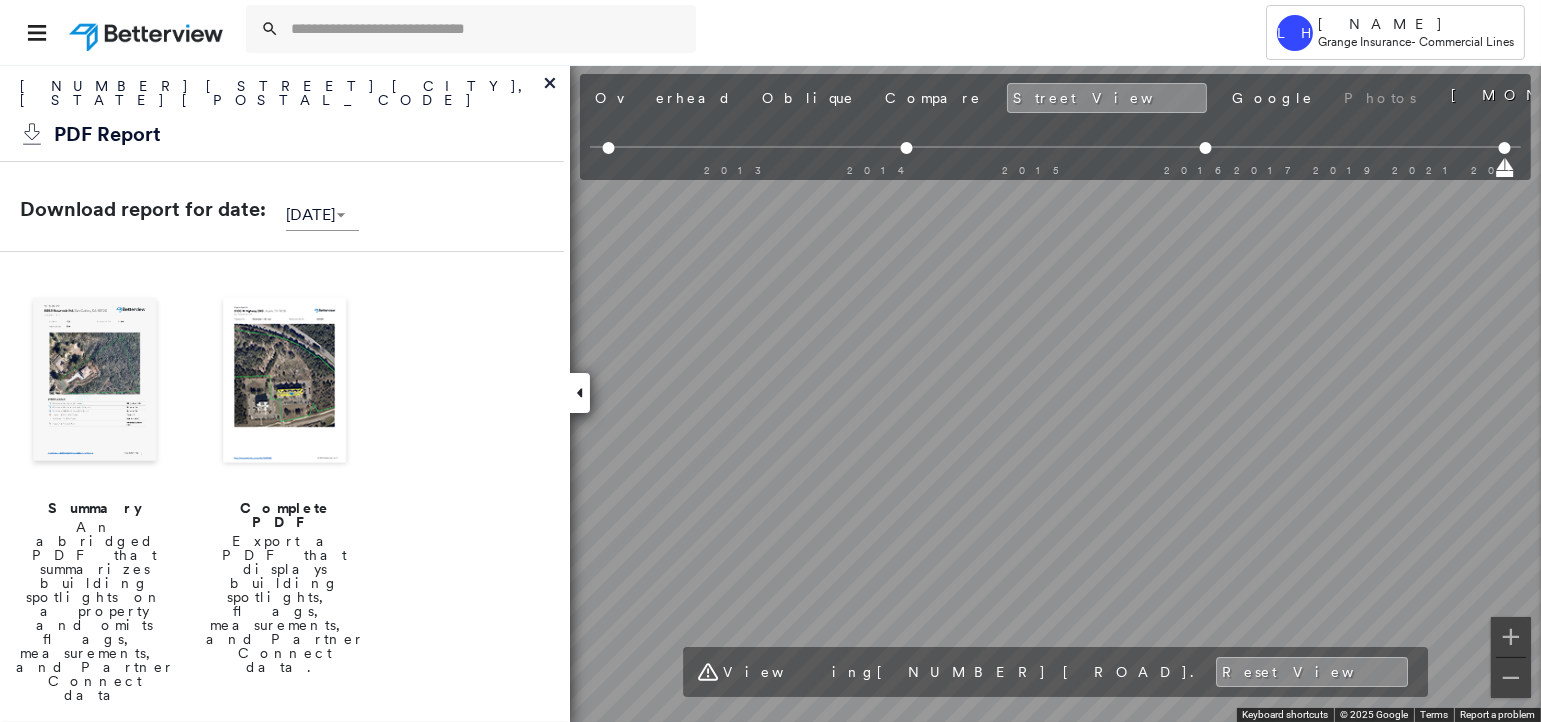 click at bounding box center [285, 382] 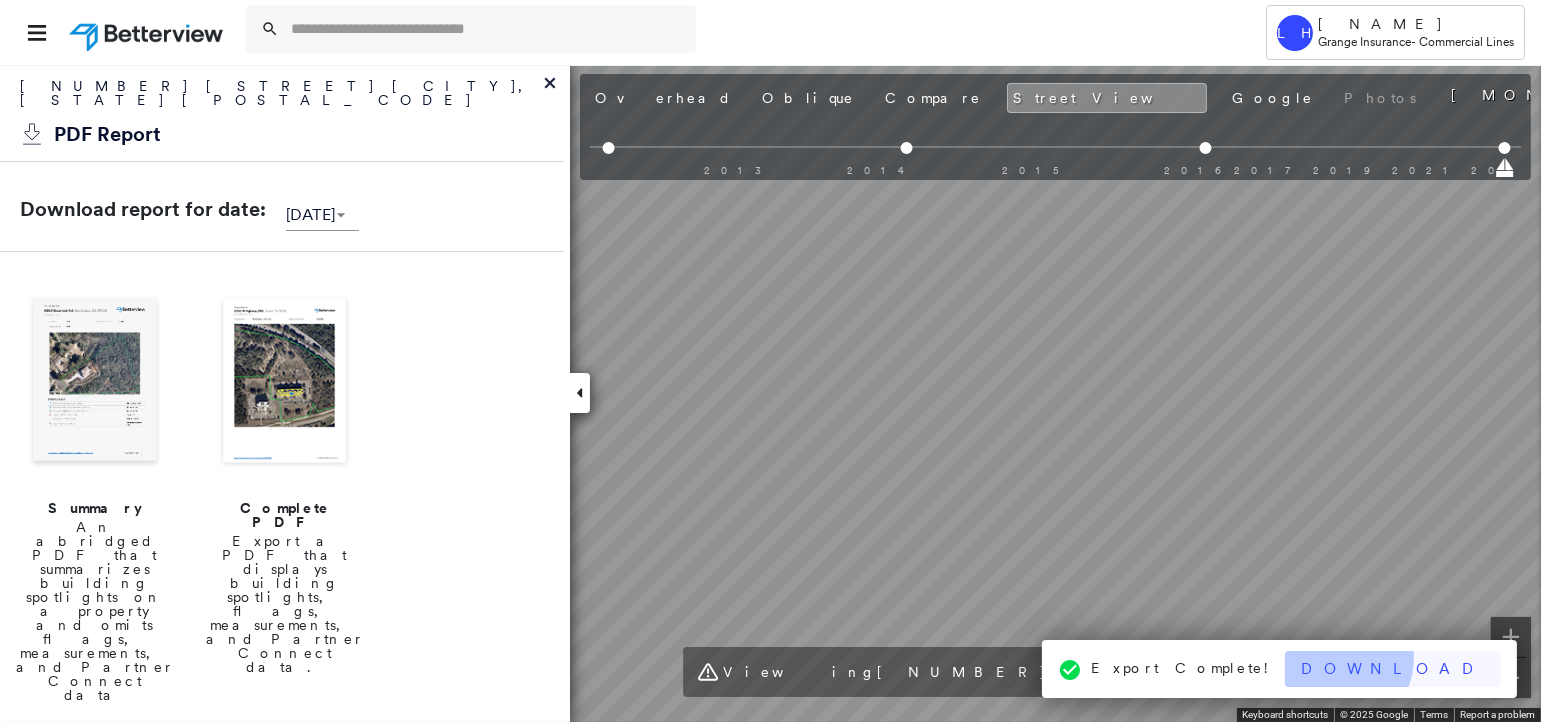 click on "Download" at bounding box center [1393, 669] 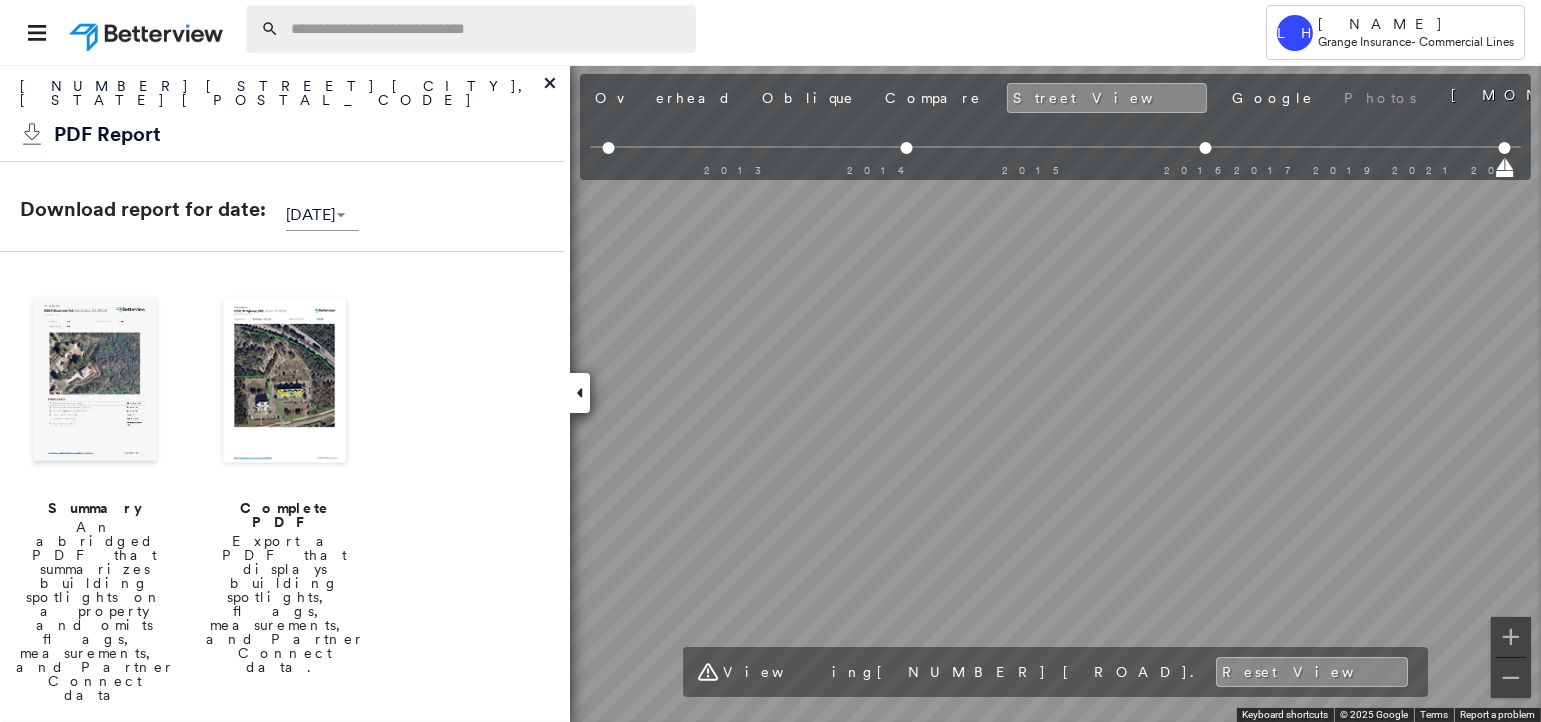 click at bounding box center (487, 29) 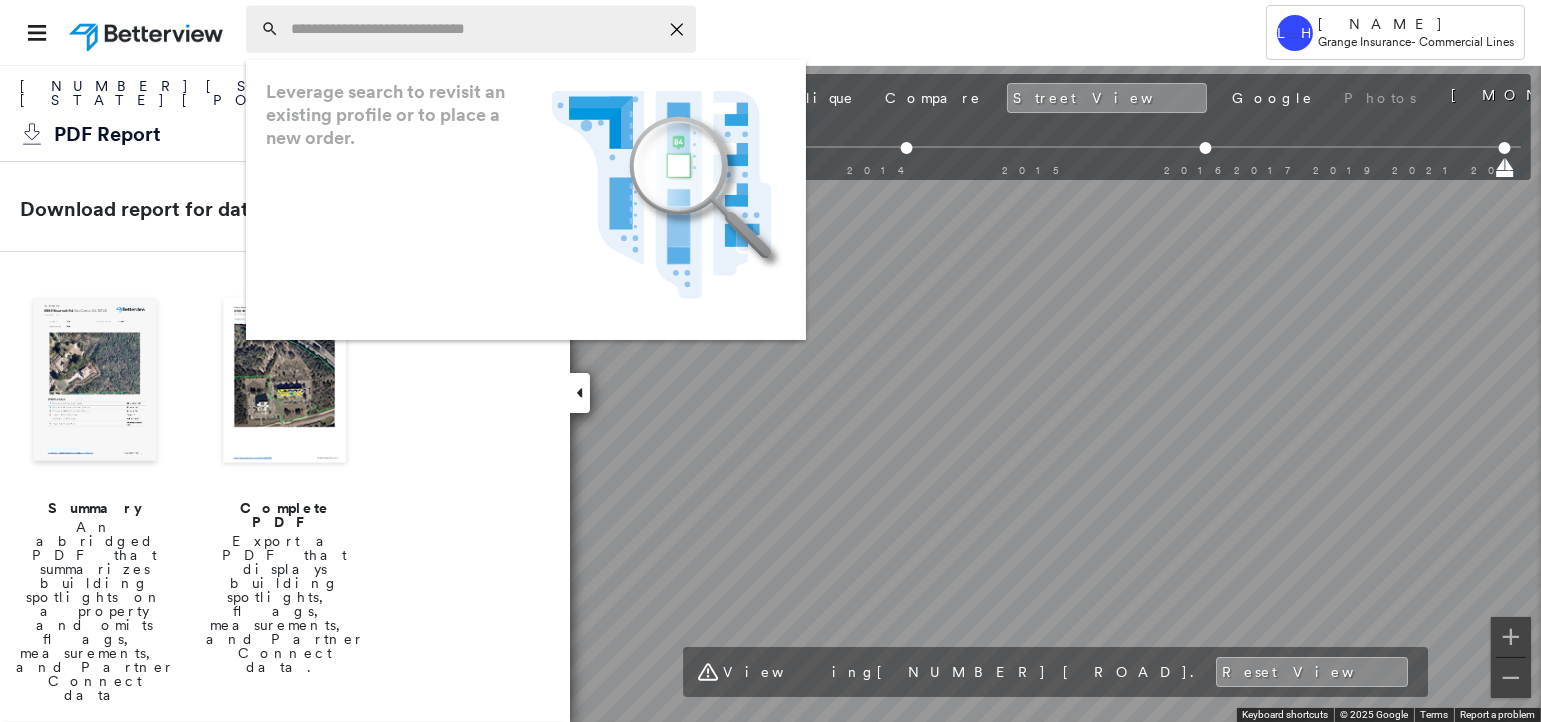 paste on "**********" 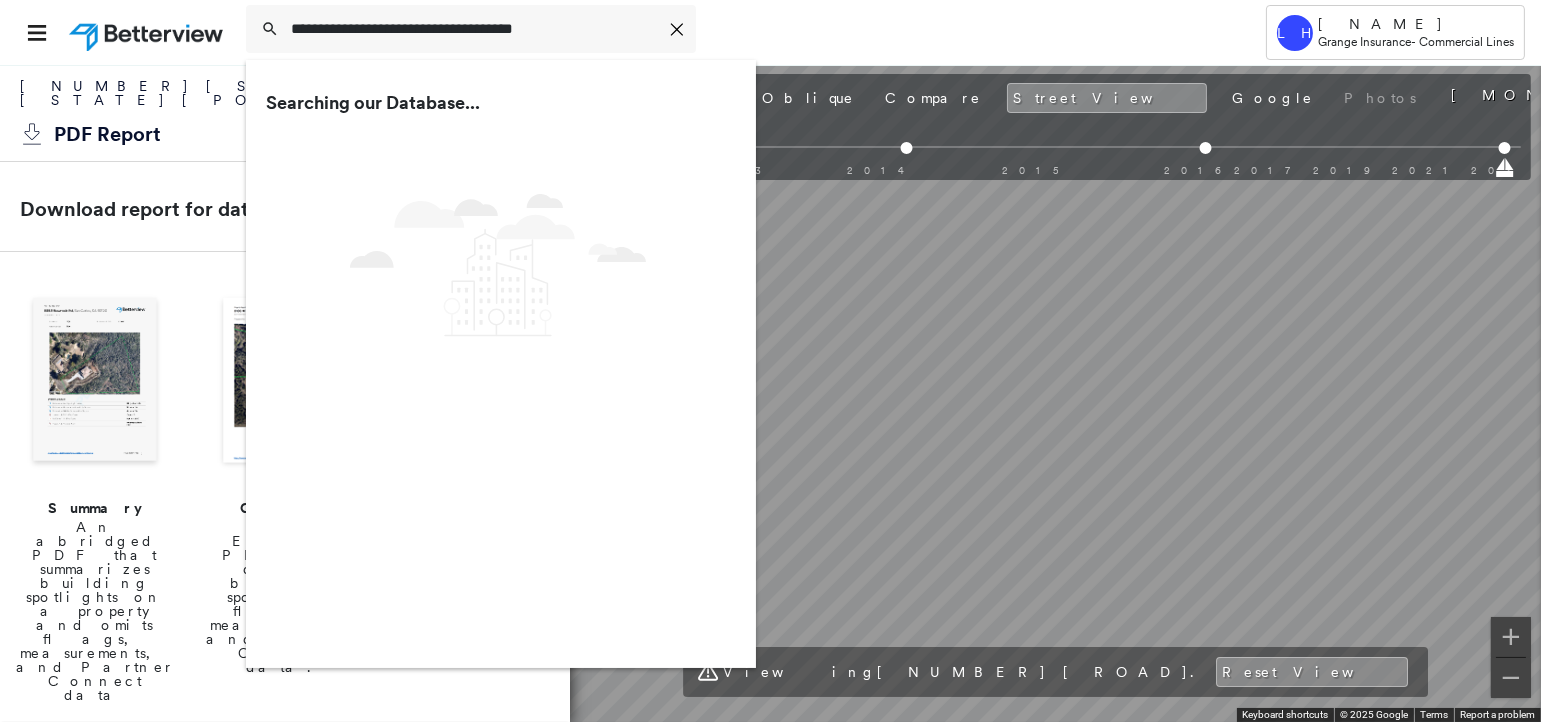 type on "**********" 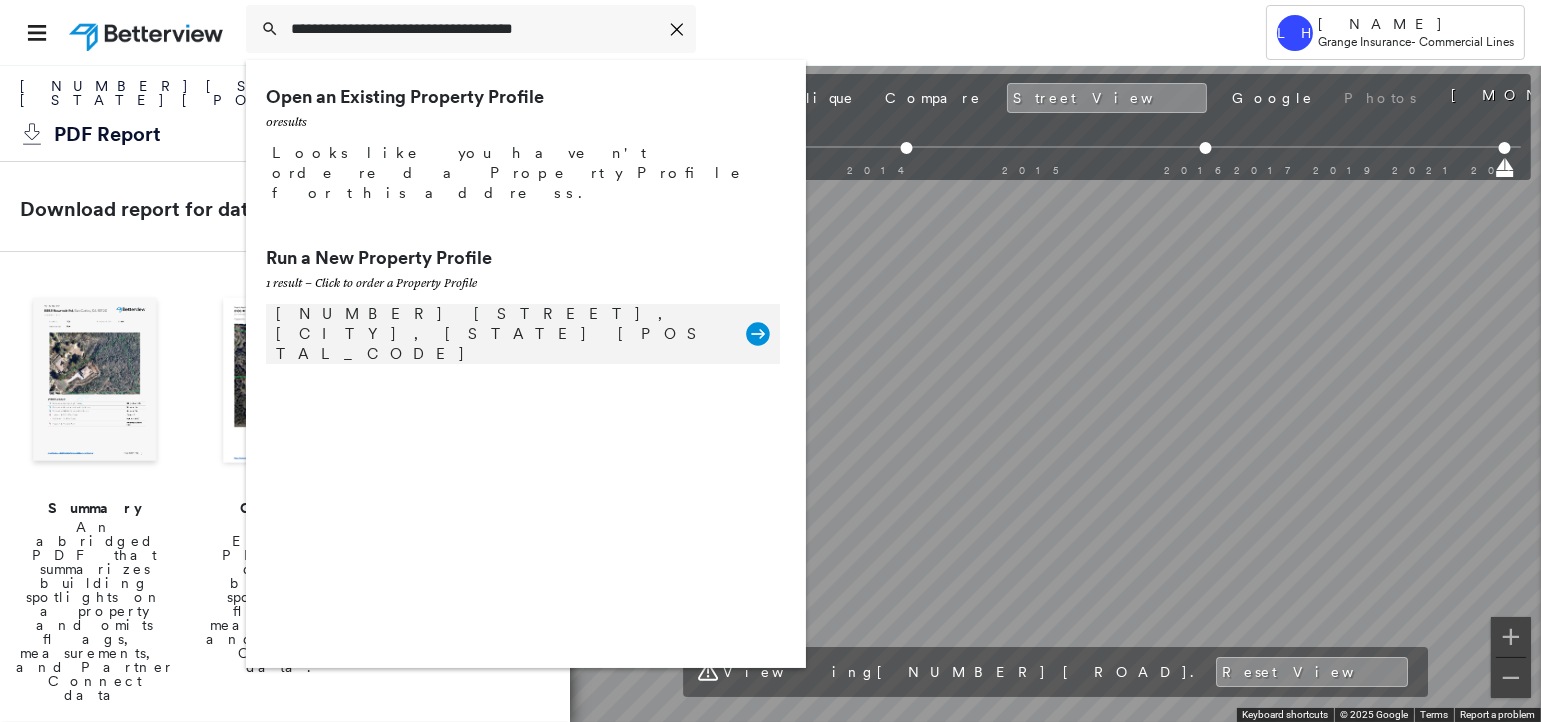 click 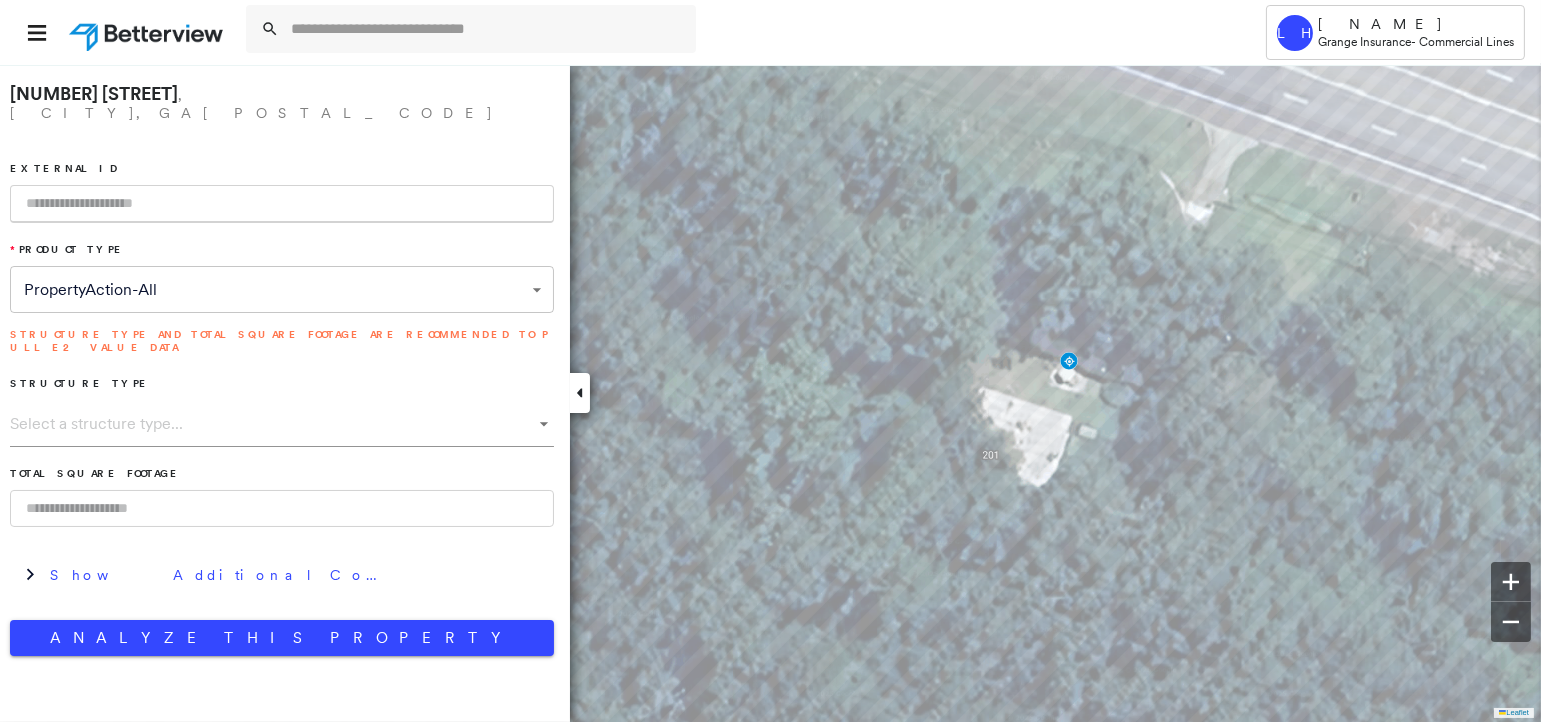 click at bounding box center (282, 204) 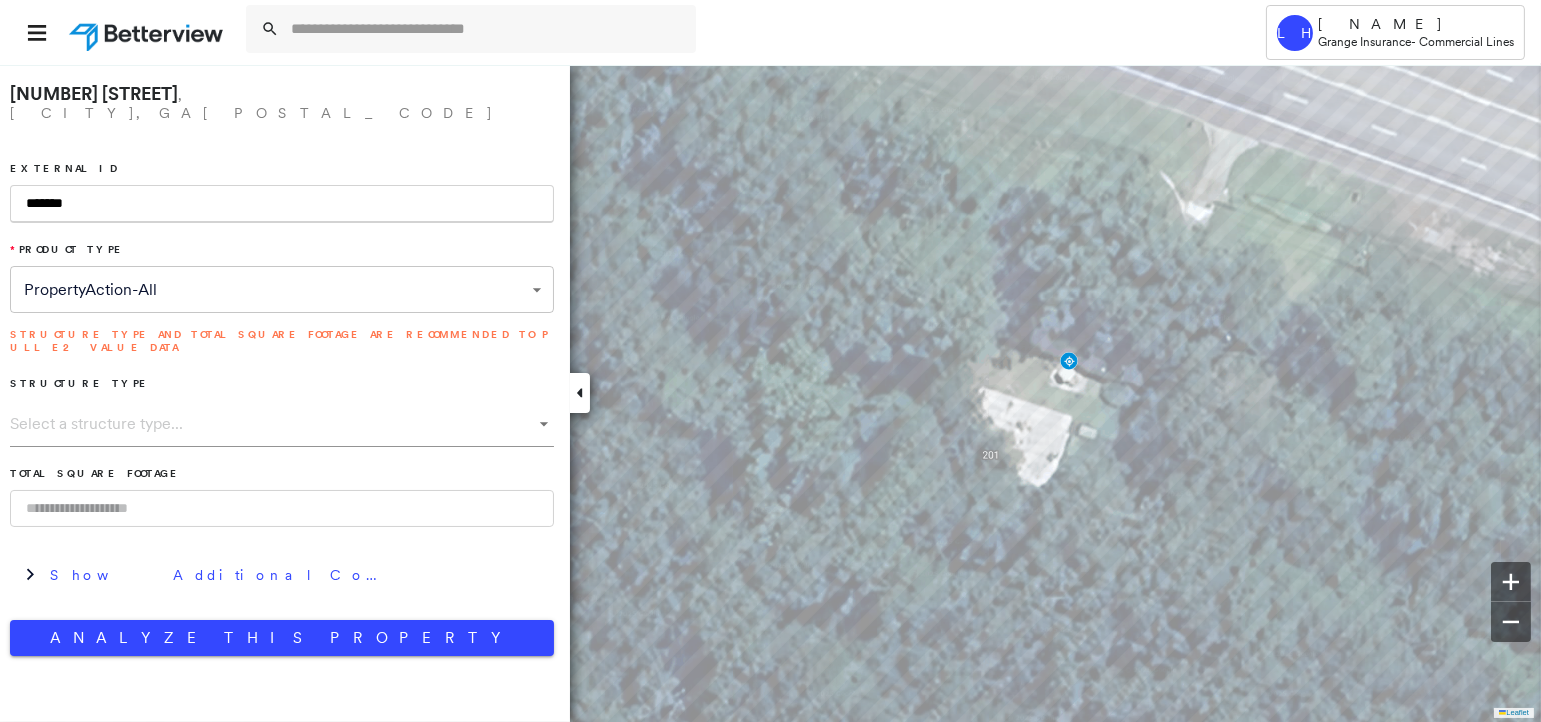 type on "*******" 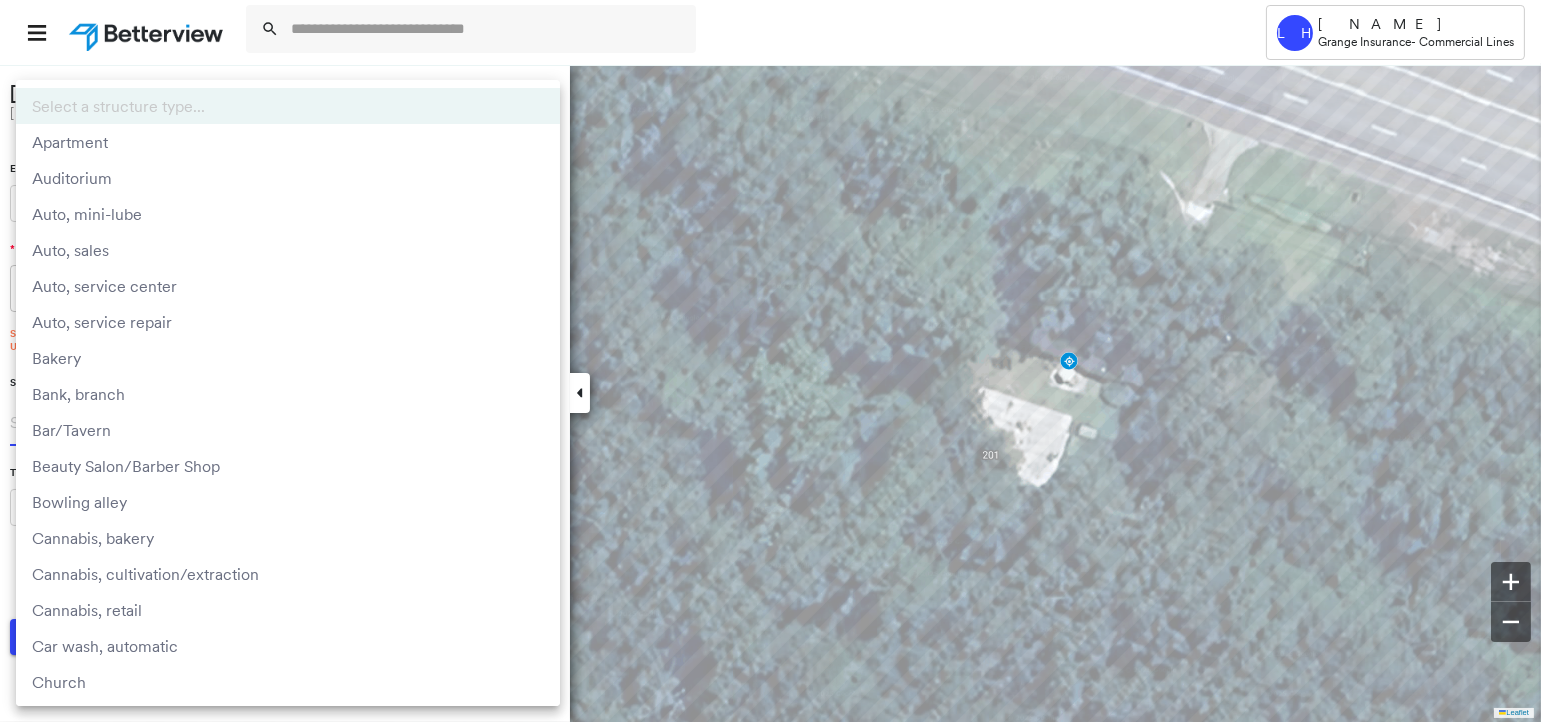 click on "**********" at bounding box center (770, 361) 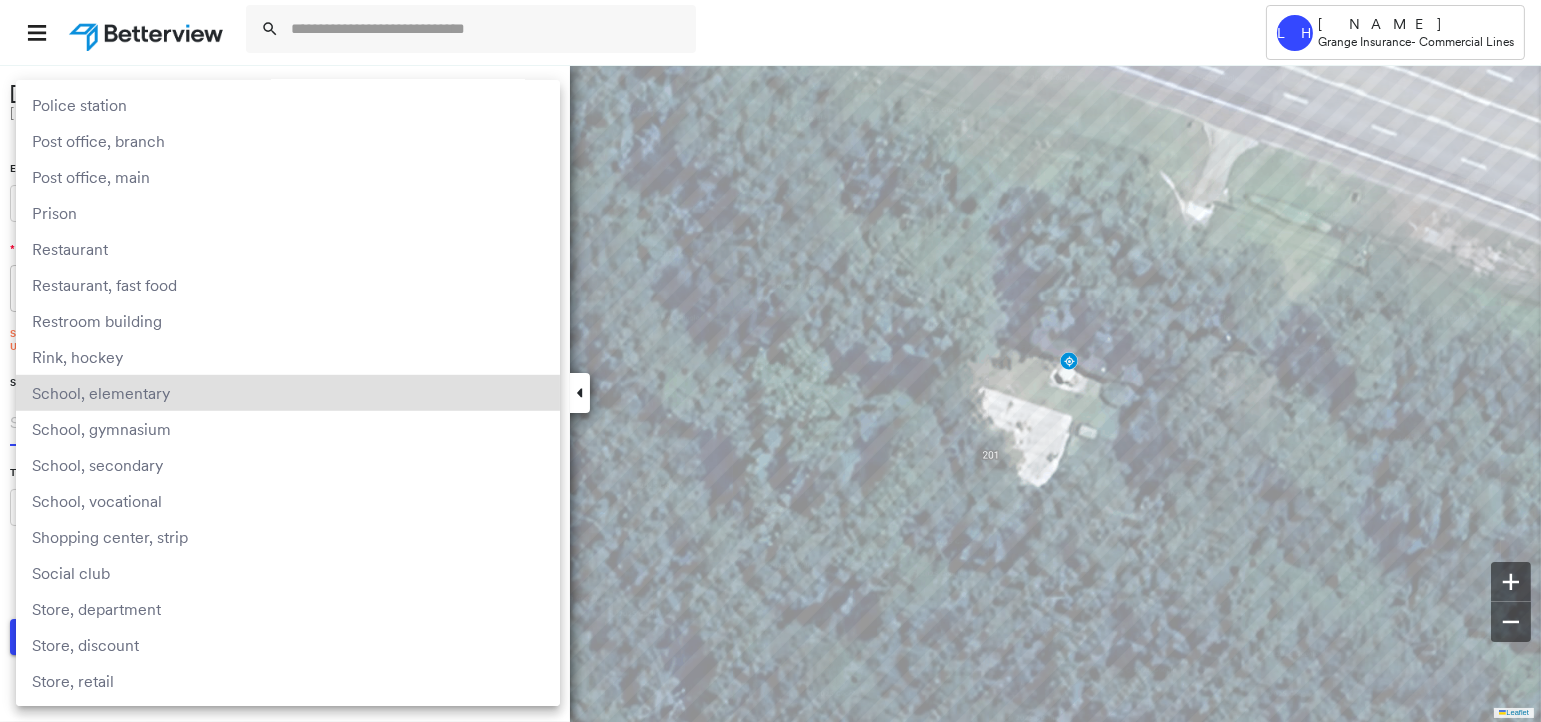type 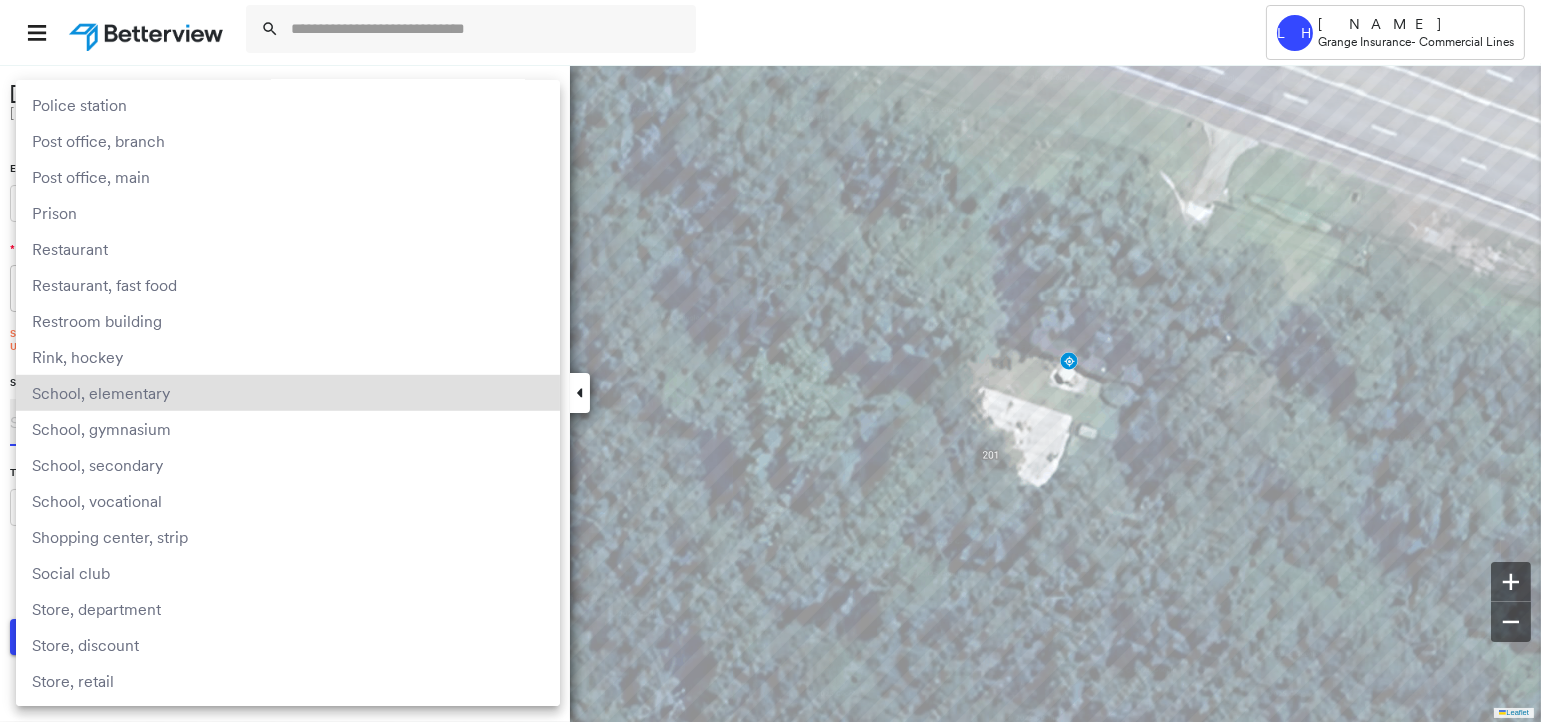 type on "**********" 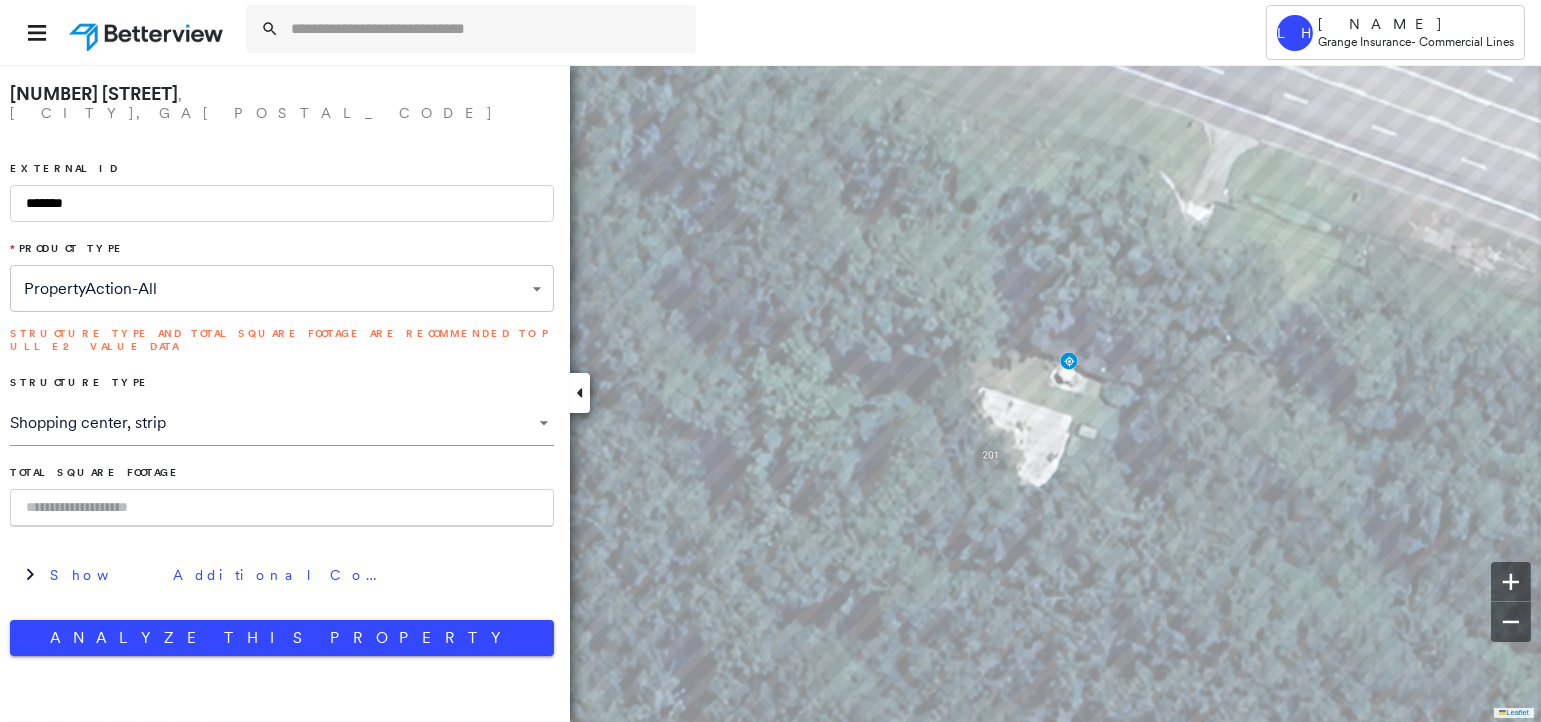 click at bounding box center [282, 508] 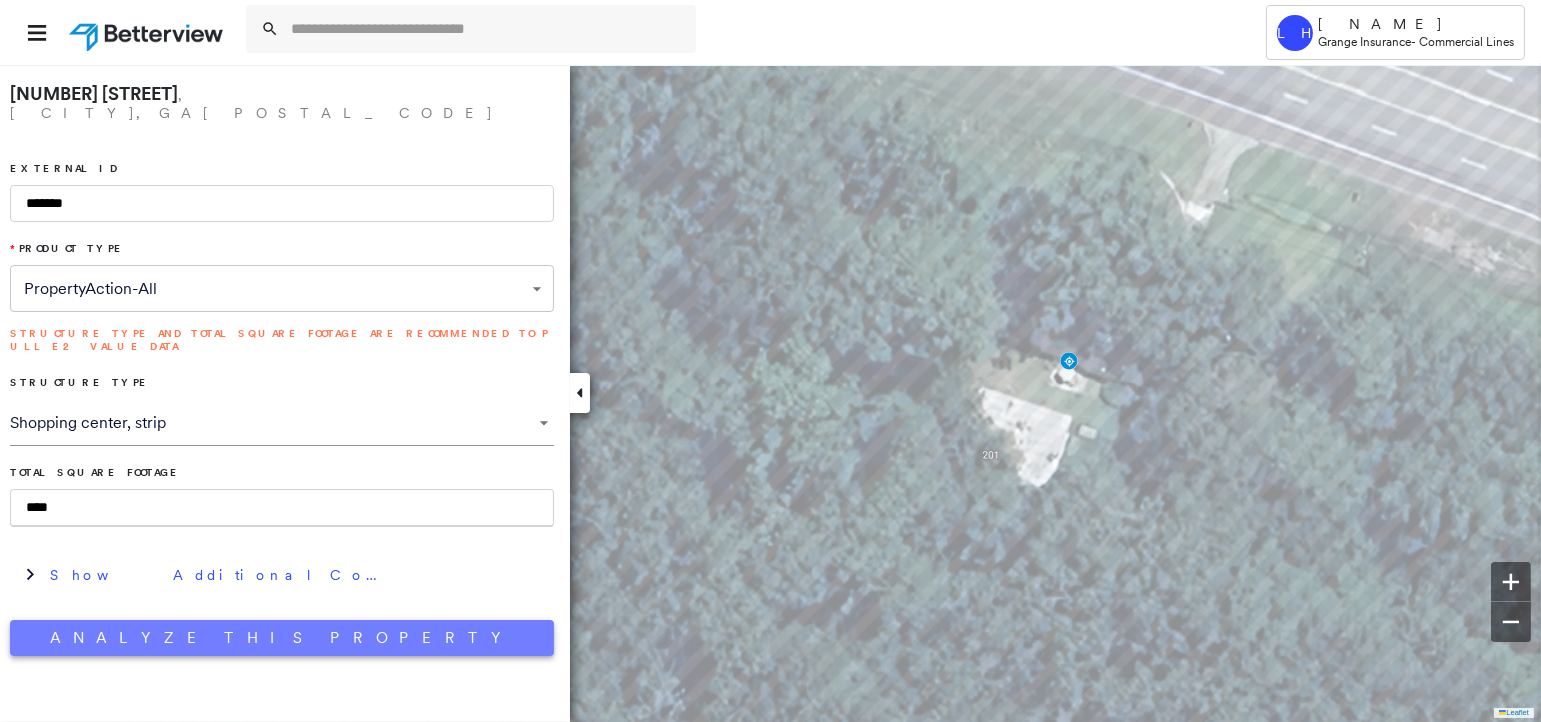 type on "****" 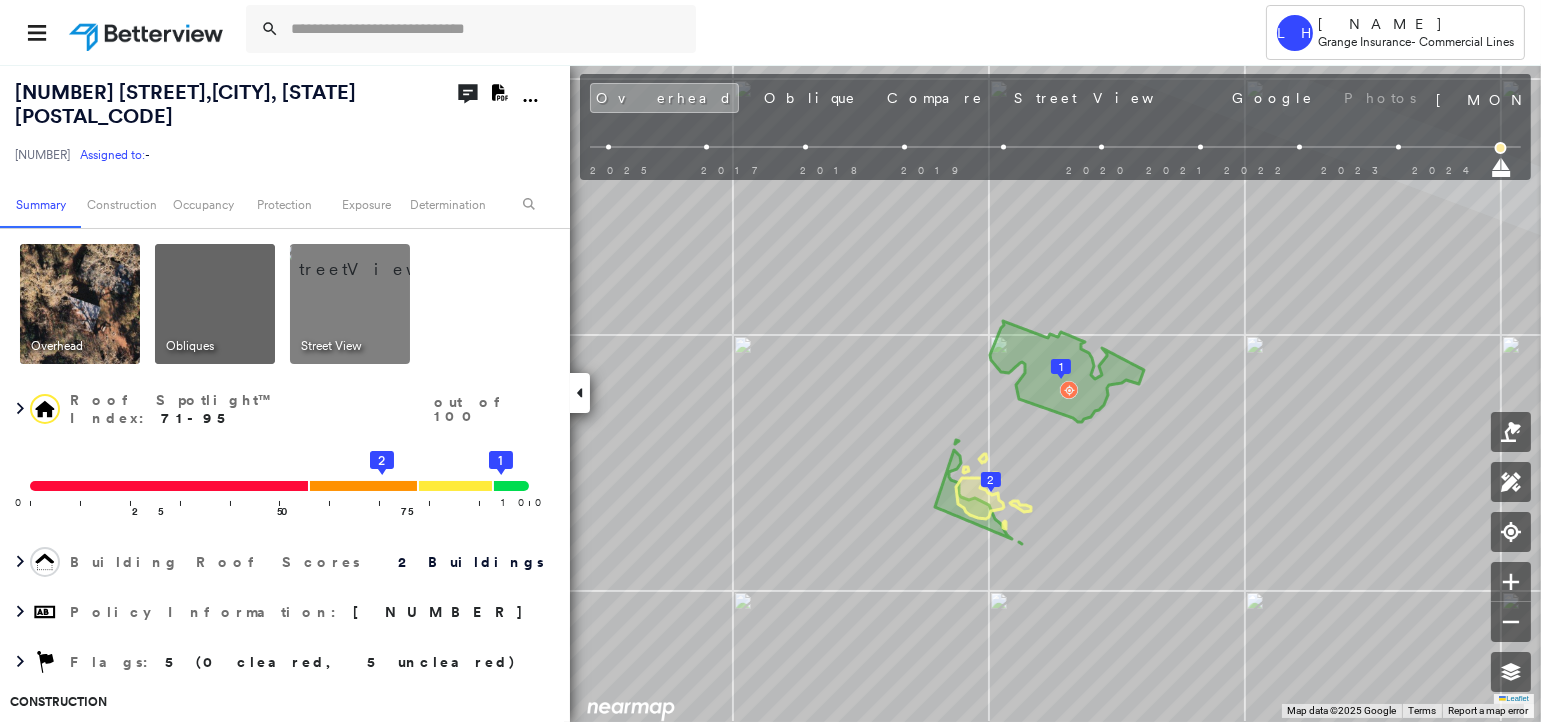 click at bounding box center [374, 259] 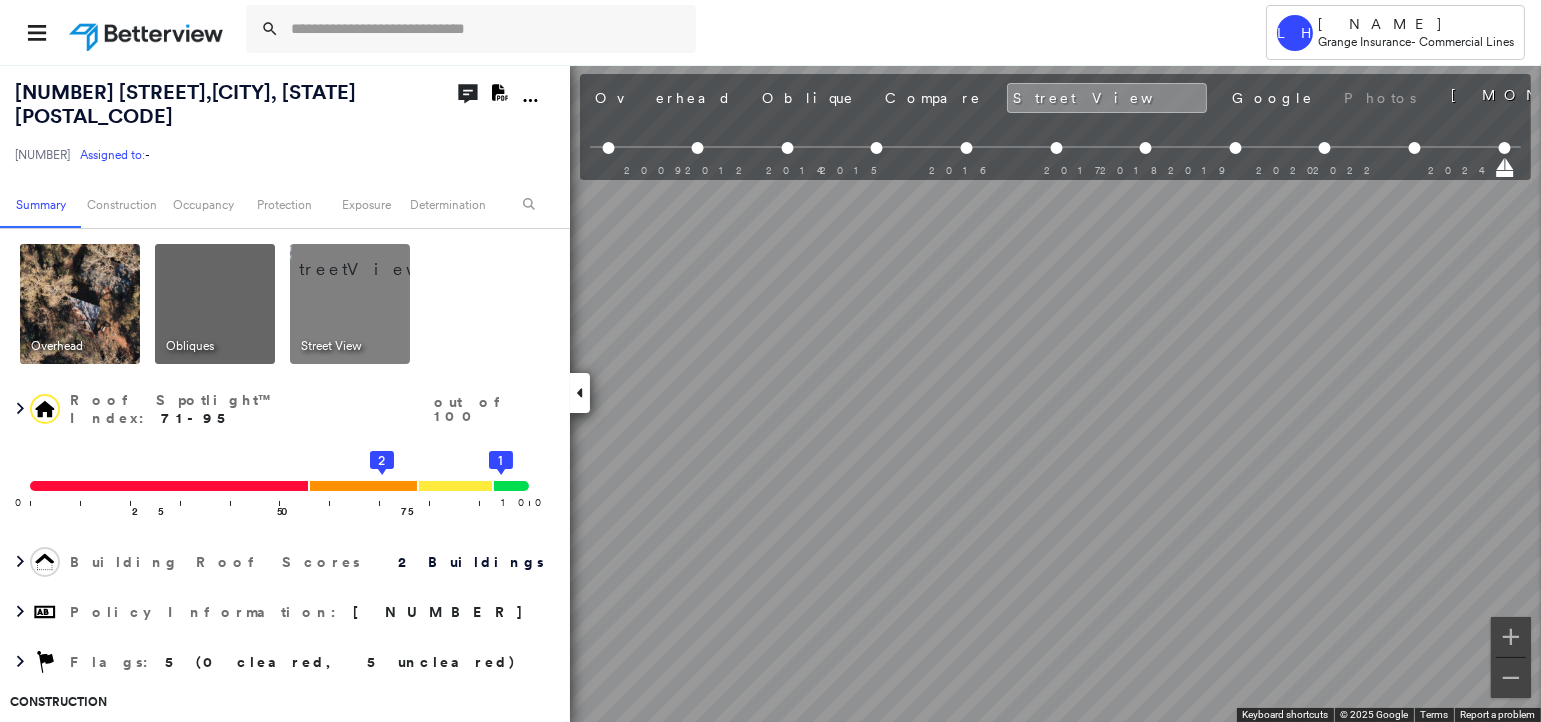 scroll, scrollTop: 0, scrollLeft: 895, axis: horizontal 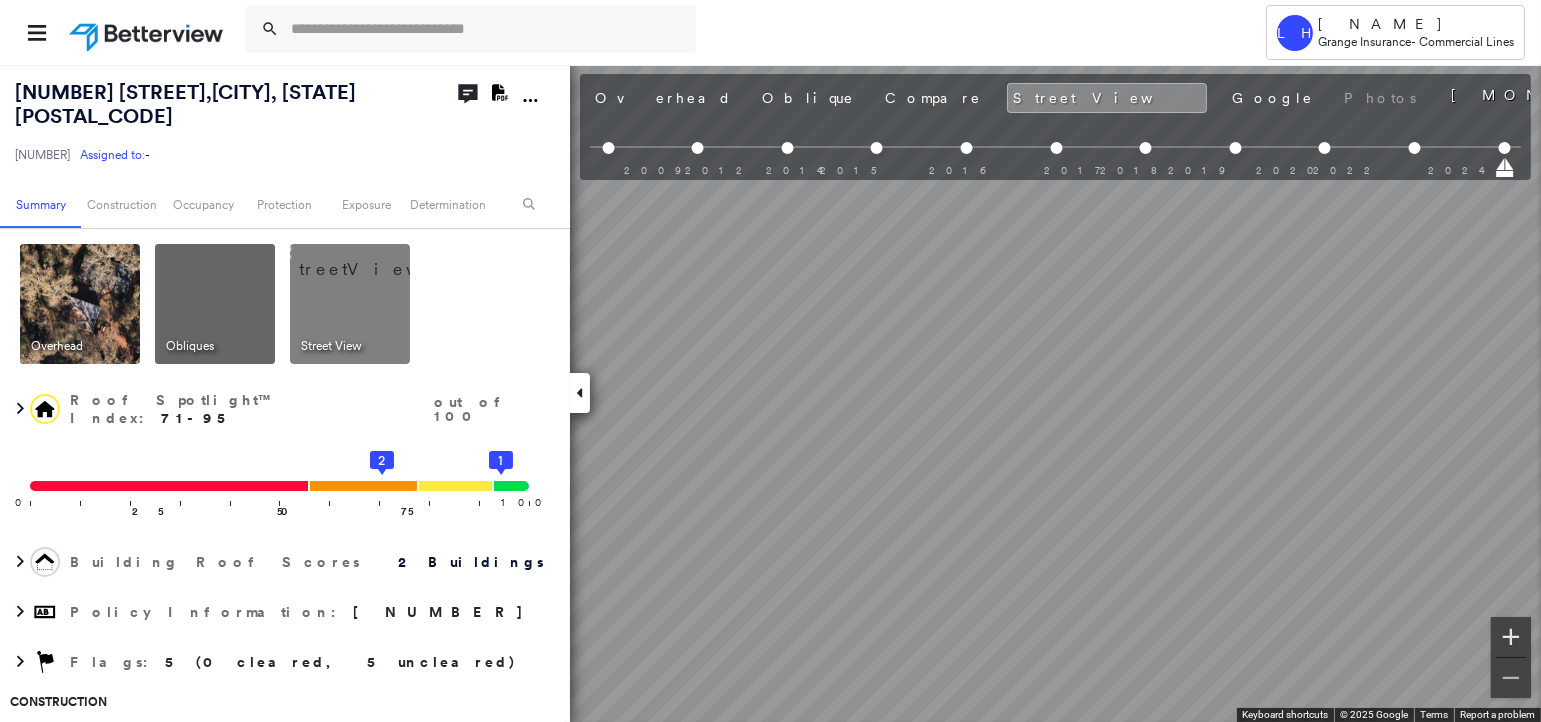 click at bounding box center (1511, 637) 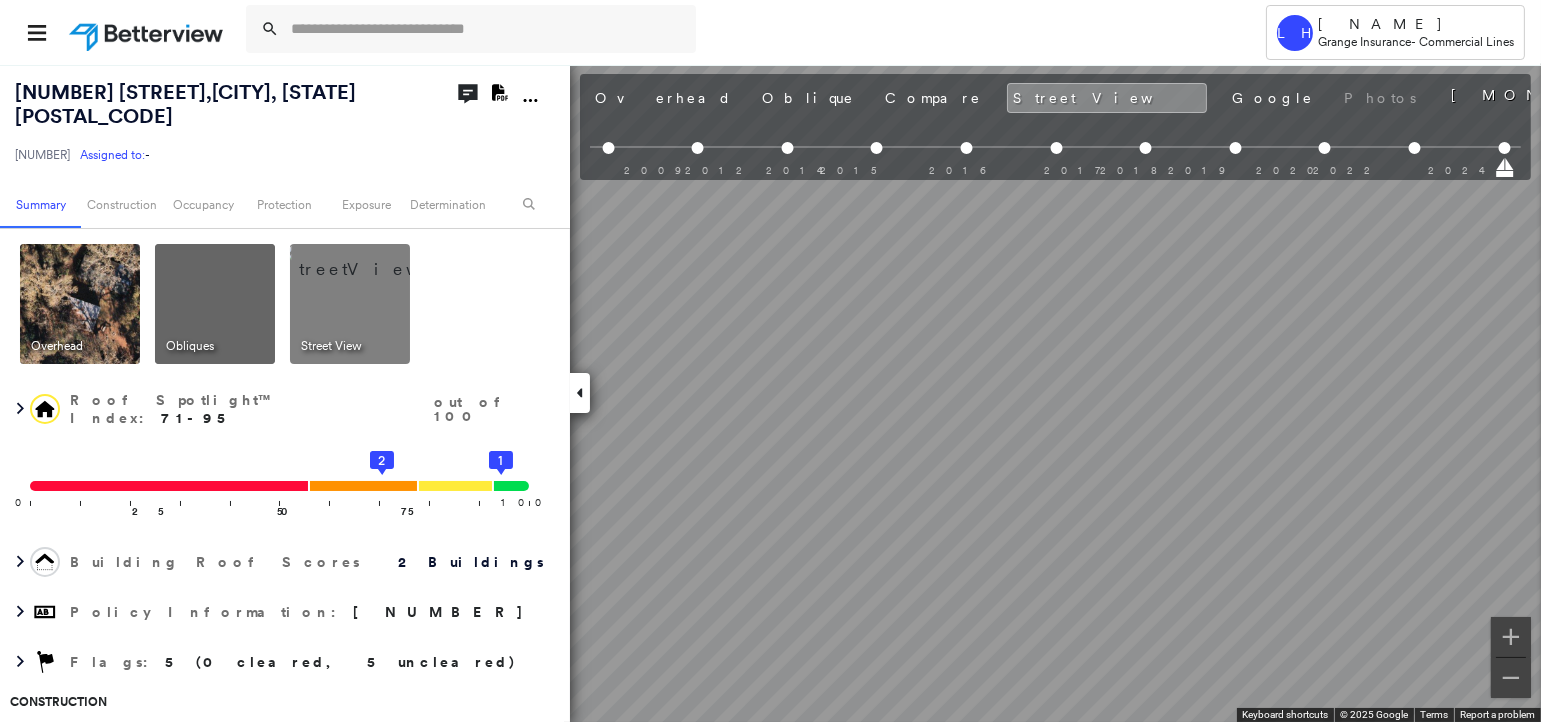 click on "Tower LH [NAME] Grange Insurance  -   Commercial Lines [NUMBER] [STREET]  ,  [CITY], [STATE] [POSTAL_CODE] [NUMBER] Assigned to:  - Assigned to:  - [NUMBER] Assigned to:  - Open Comments Download PDF Report Summary Construction Occupancy Determination Overhead Obliques Street View Roof Spotlight™ Index :  71-95 out of 100 0 100 25 50 75 2 1 Building Roof Scores 2 Buildings Policy Information :  [NUMBER] Flags :  5 (0 cleared, 5 uncleared) Construction Roof Spotlights :  Overhang, Roof Debris Property Features Roof Size & Shape :  2 buildings  Assessor and MLS Details BuildZoom - Building Permit Data and Analysis Occupancy Ownership Place Detail Protection Protection Exposure FEMA Risk Index Crime Regional Hazard: 3   out of  5 Additional Perils Guidewire HazardHub C.O.P.E Summary HazardHub Risks & Enhanced Property FEMA Risk Index HazardHub Risks with Extra Fields HazardHub Risks 2 Determination Flags :  5 (0 cleared, 5 uncleared) Uncleared Flags (5) Cleared Flags  (0) Convective Storm Wind" at bounding box center (770, 361) 